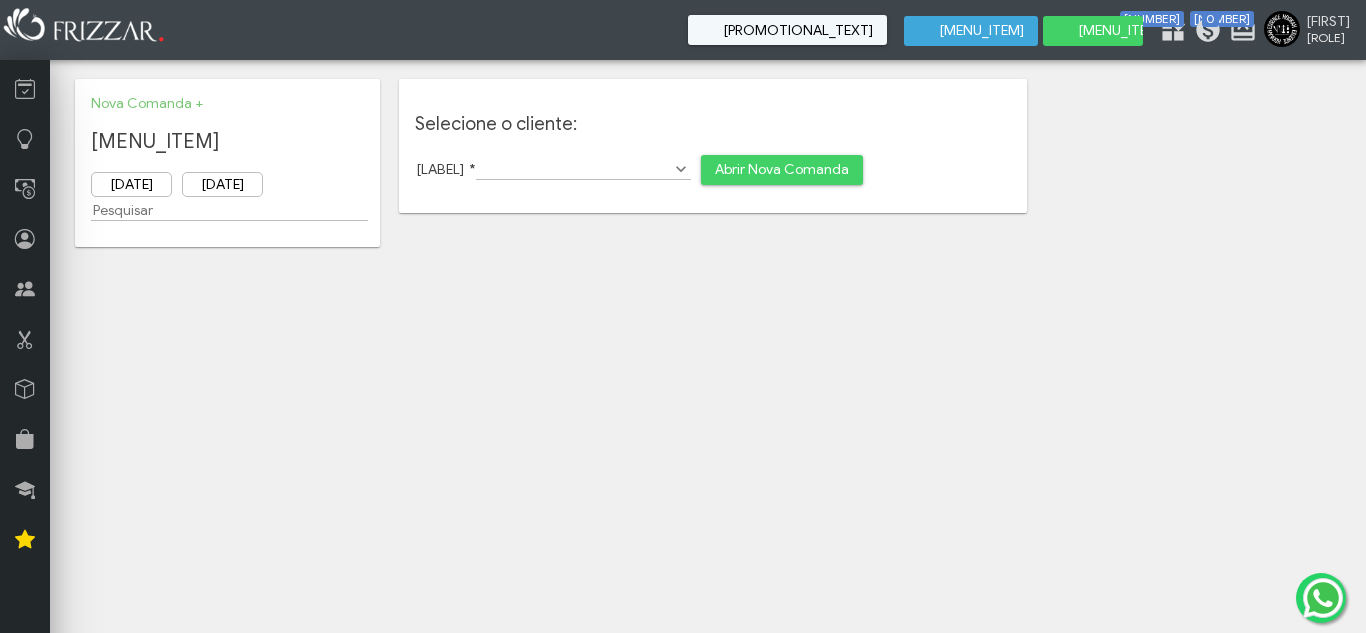 scroll, scrollTop: 0, scrollLeft: 0, axis: both 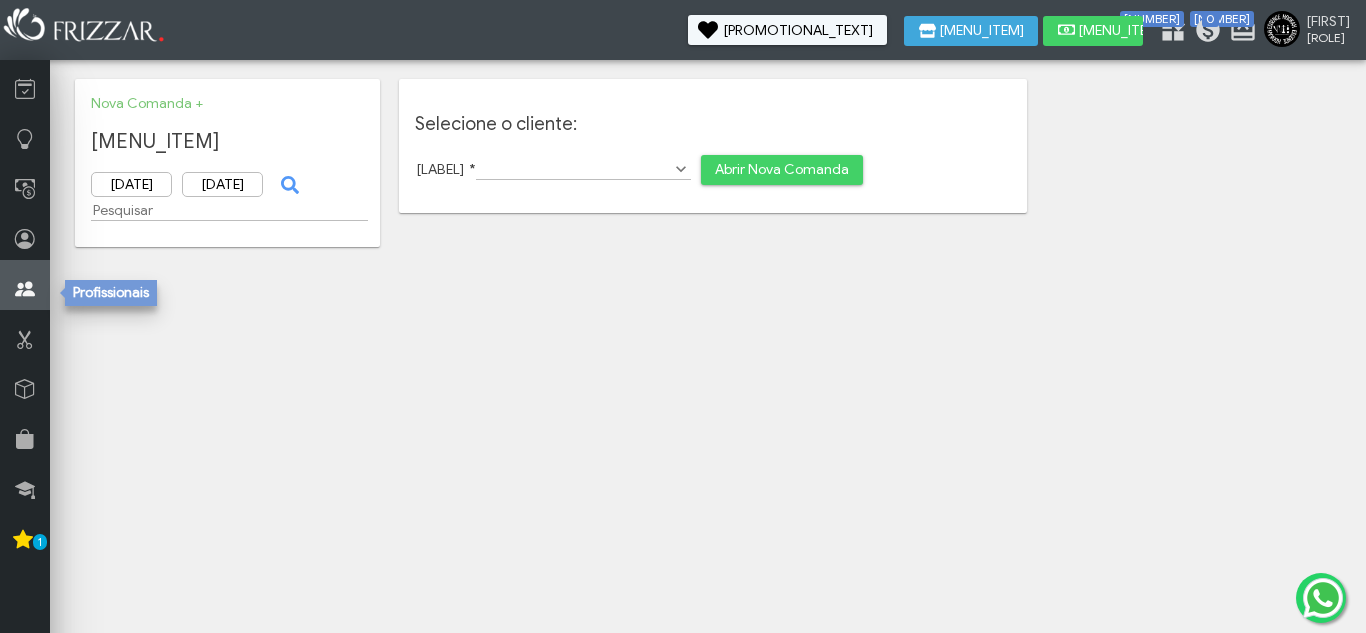 click at bounding box center [25, 289] 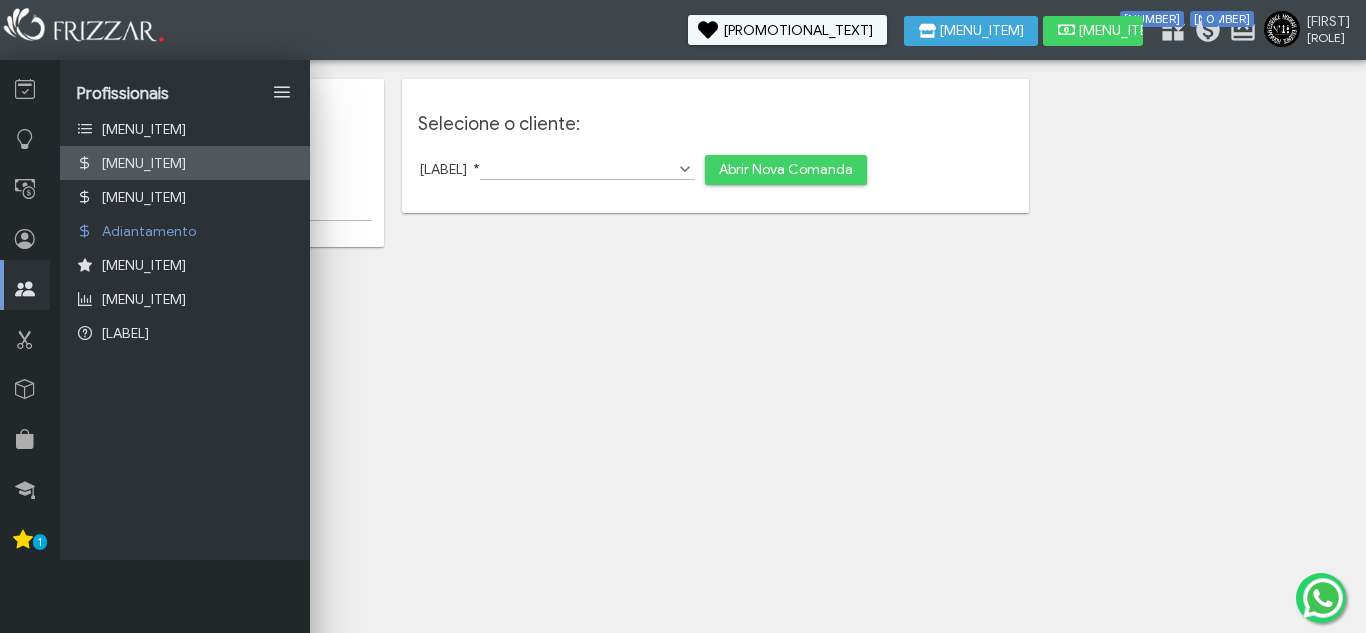 click on "[MENU_ITEM]" at bounding box center [144, 163] 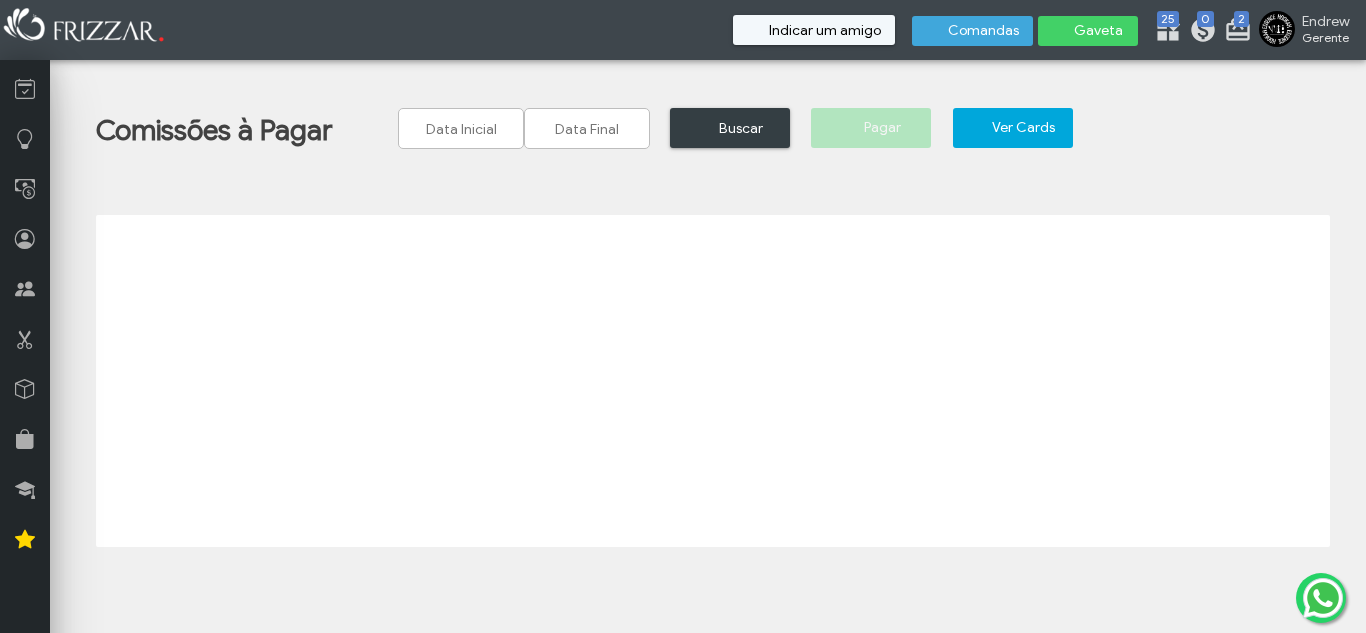 scroll, scrollTop: 0, scrollLeft: 0, axis: both 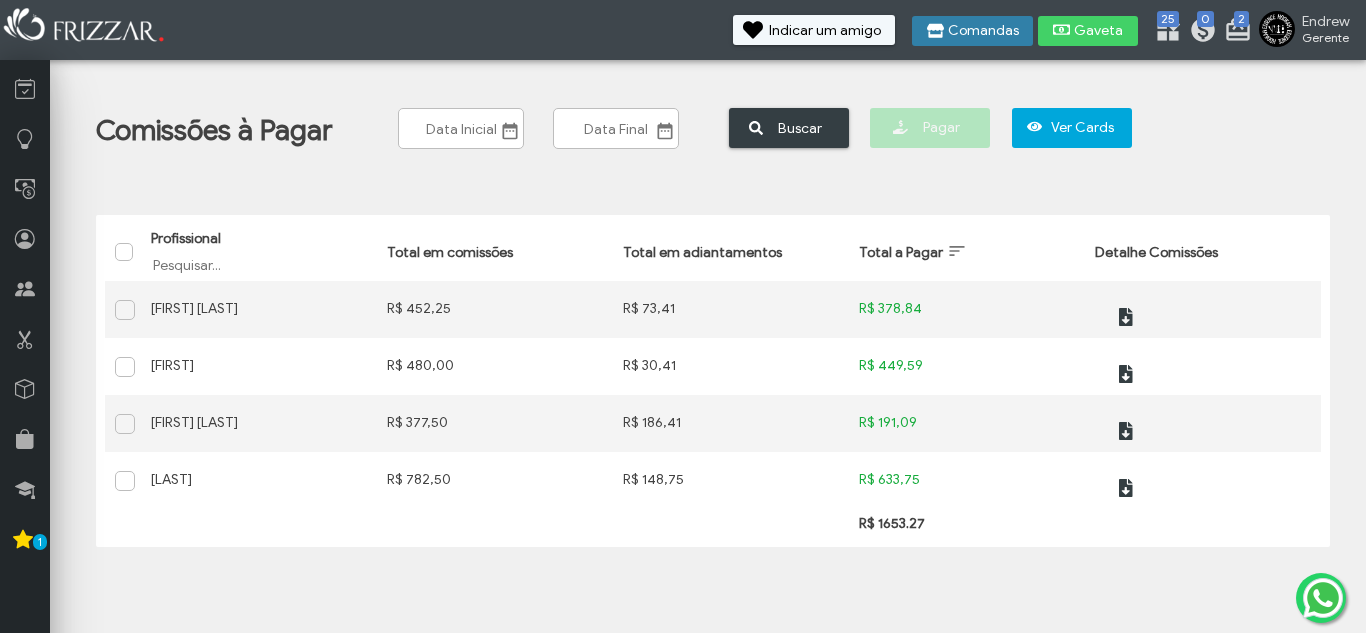 click on "Comandas" at bounding box center (983, 31) 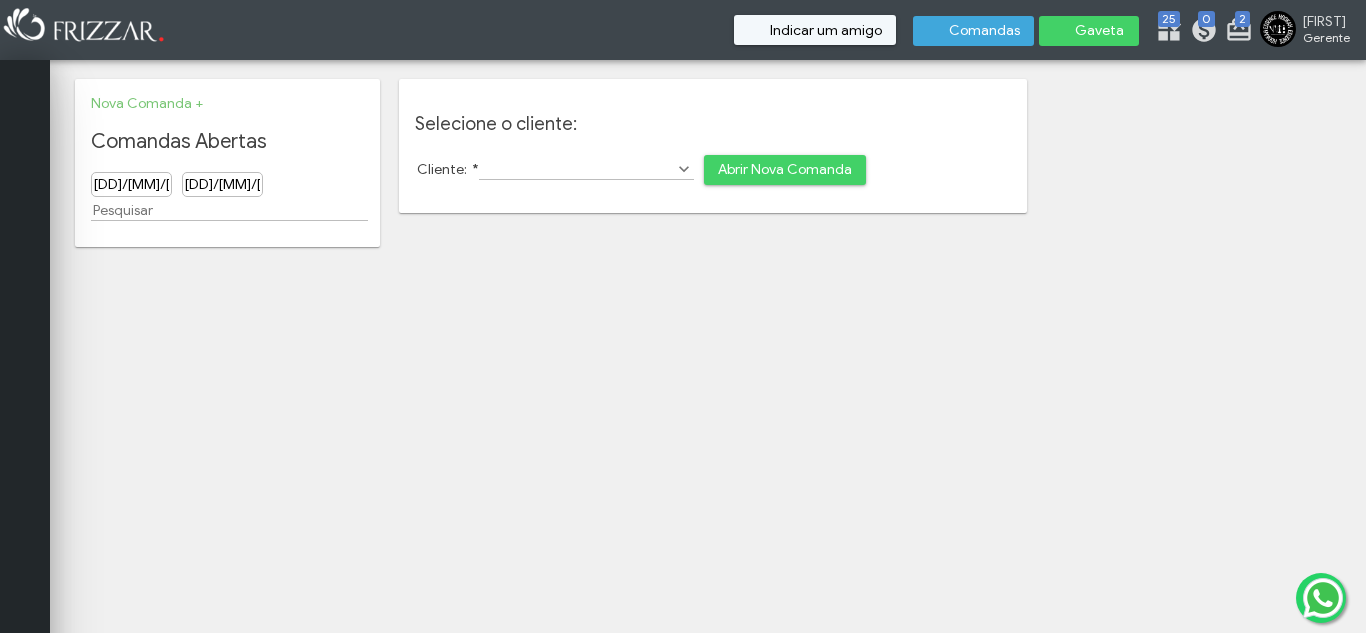 scroll, scrollTop: 0, scrollLeft: 0, axis: both 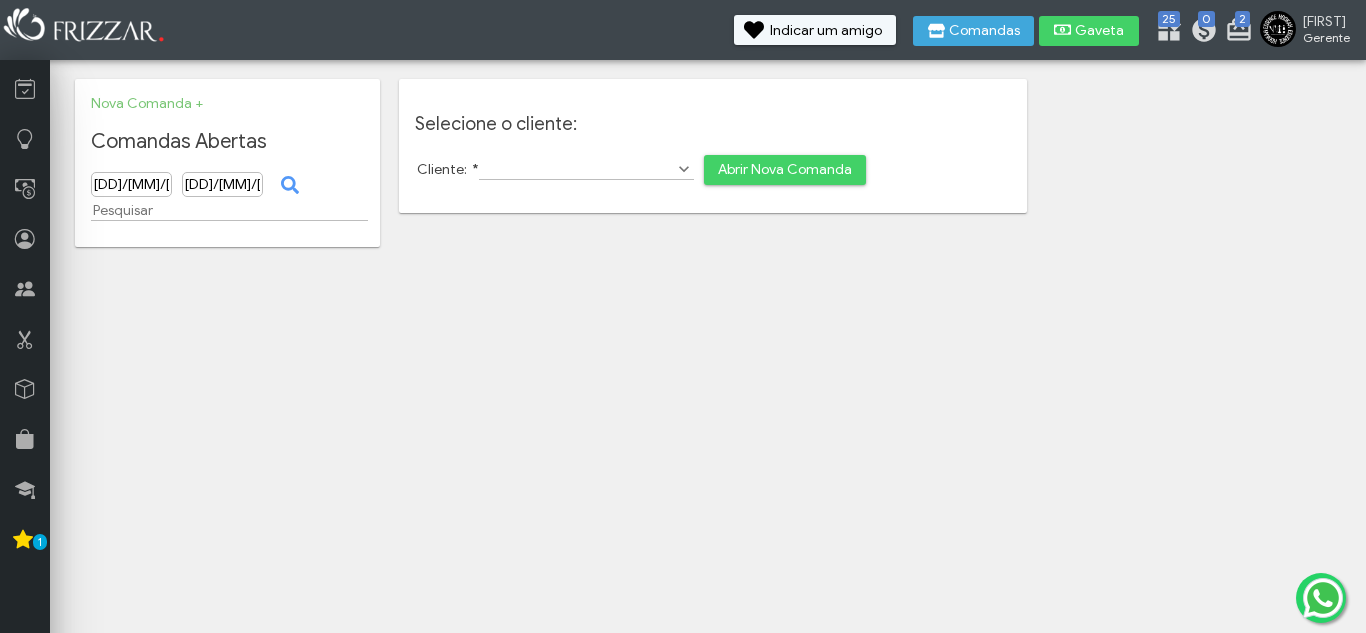click on "Selecione o cliente: Cliente: *   Abrir Nova Comanda" at bounding box center [713, 150] 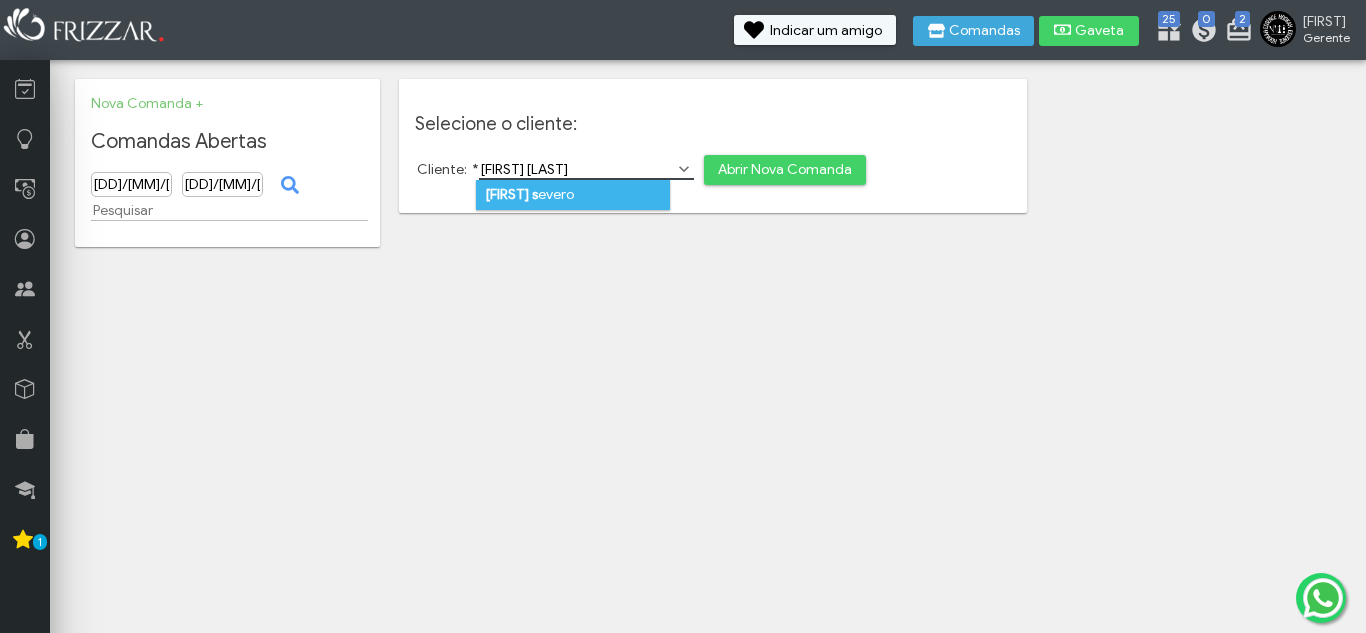 type on "[FIRST] [LAST]" 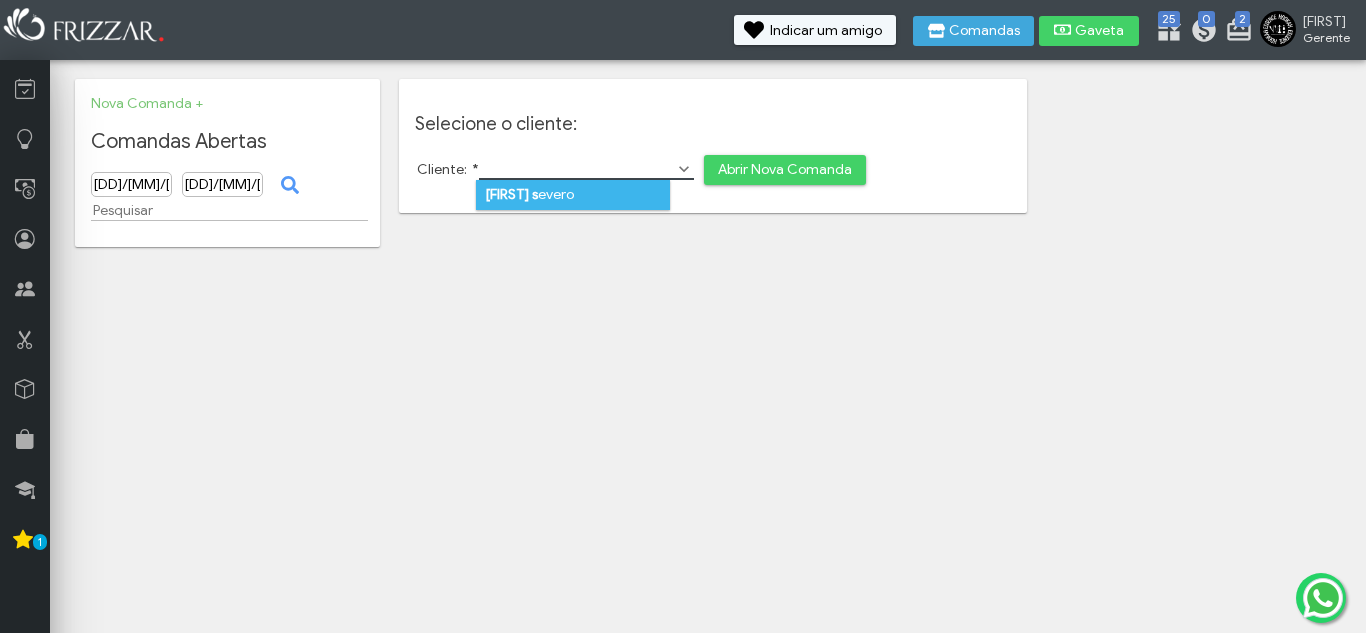 click on "[FIRST] [LAST]" at bounding box center [573, 195] 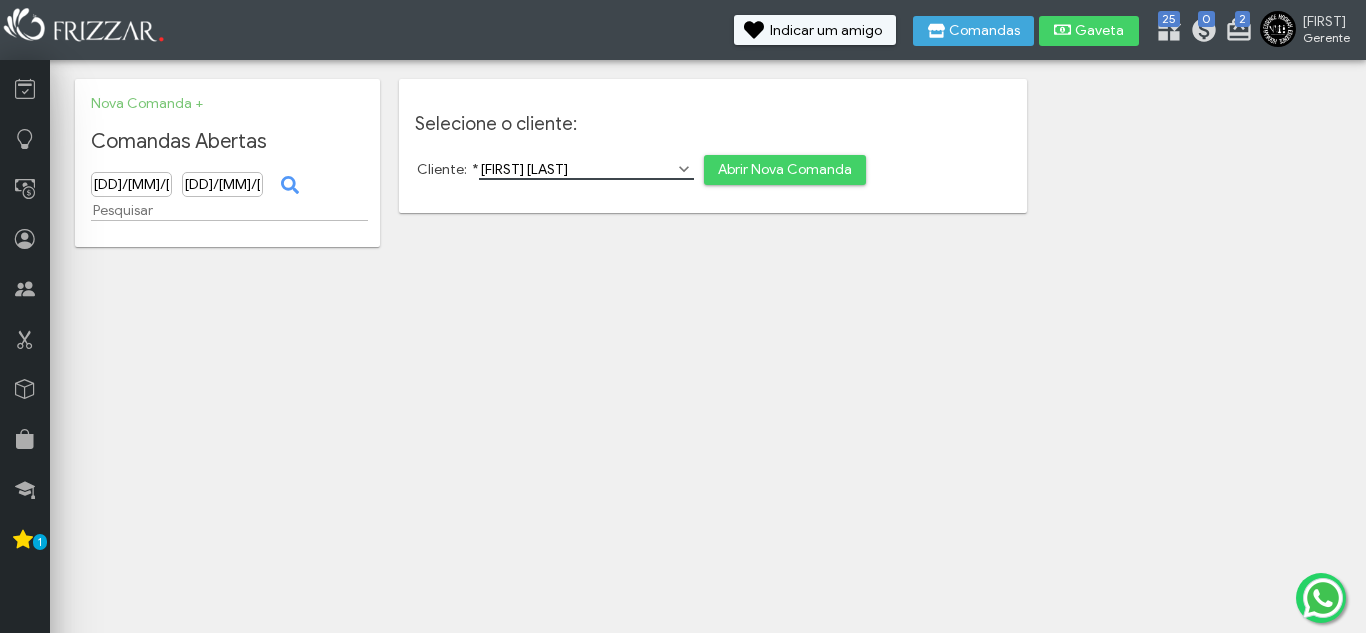 click on "Abrir Nova Comanda" at bounding box center [785, 170] 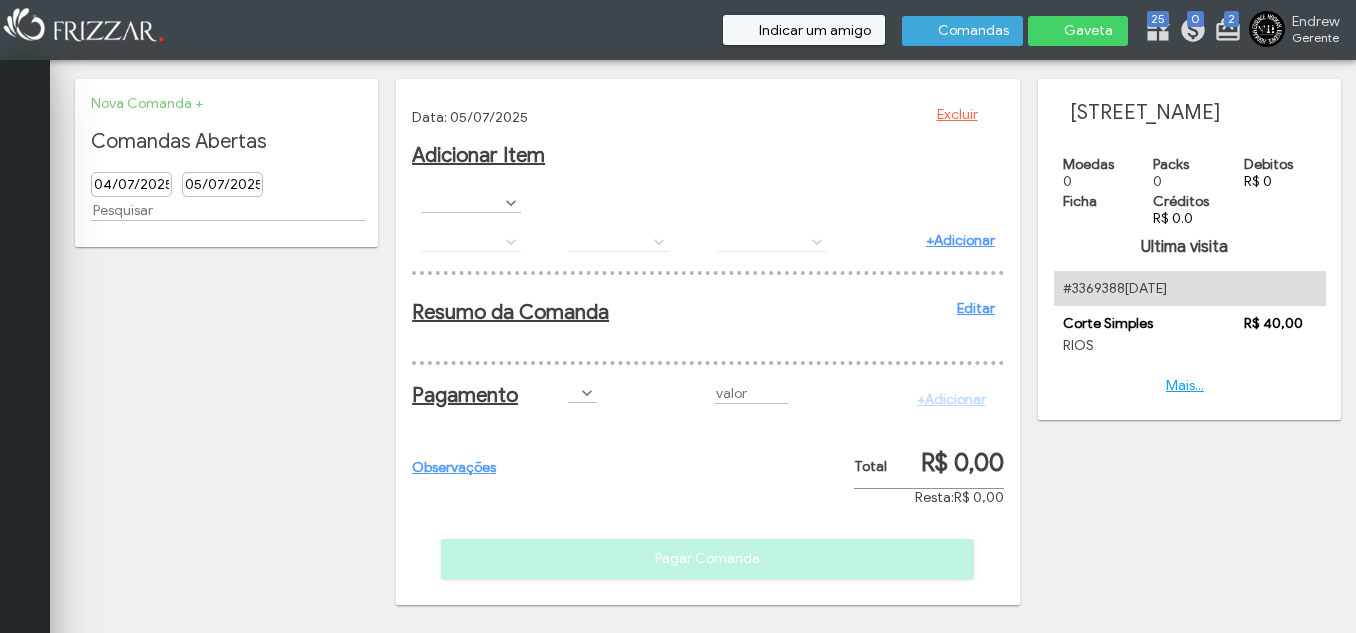 scroll, scrollTop: 0, scrollLeft: 0, axis: both 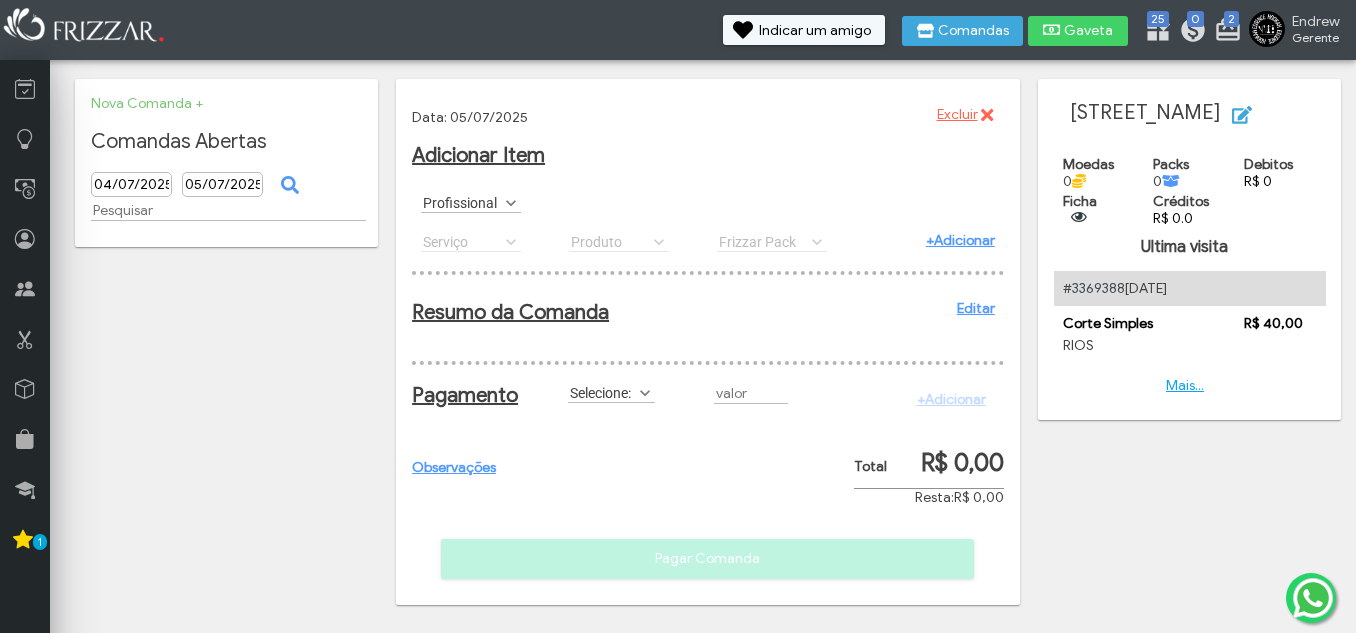 click at bounding box center [511, 203] 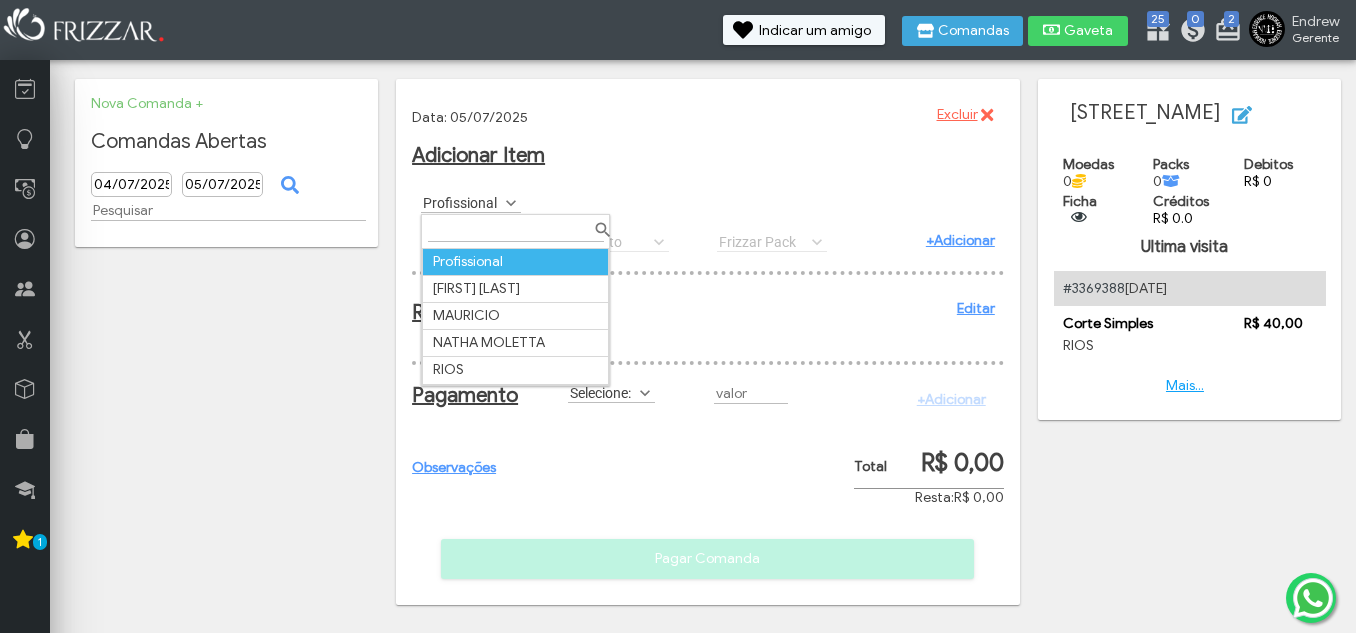 scroll, scrollTop: 11, scrollLeft: 89, axis: both 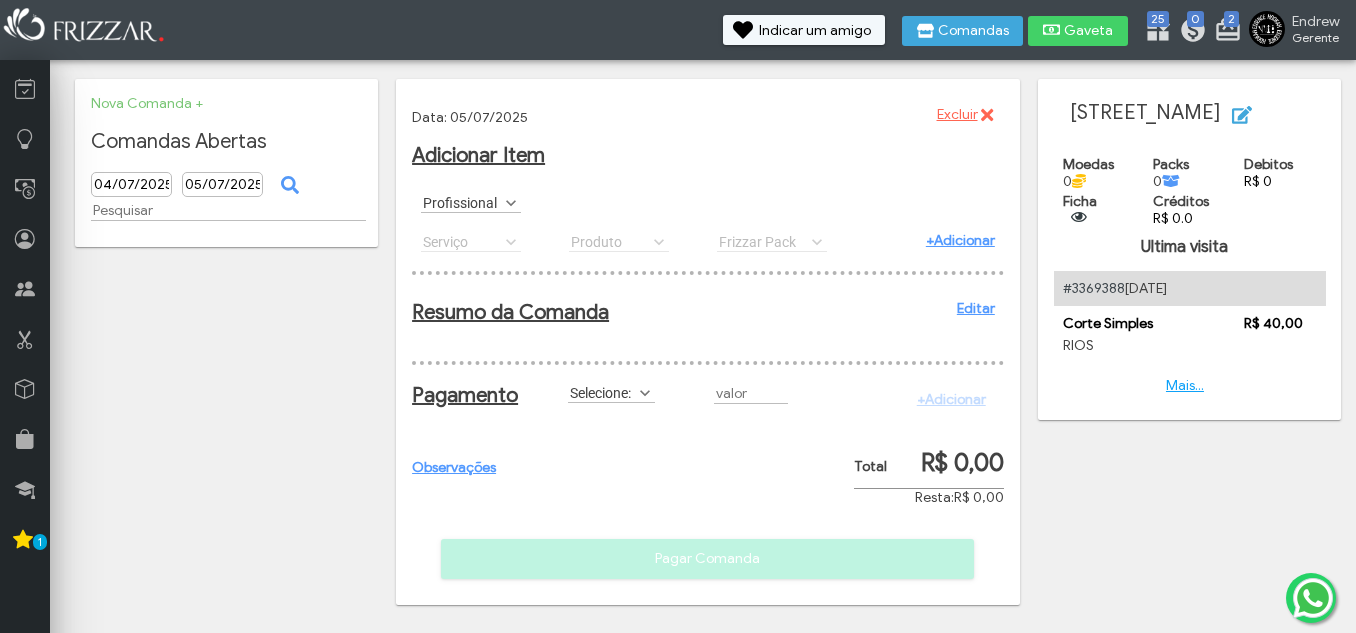 click on "Profissional" at bounding box center [462, 202] 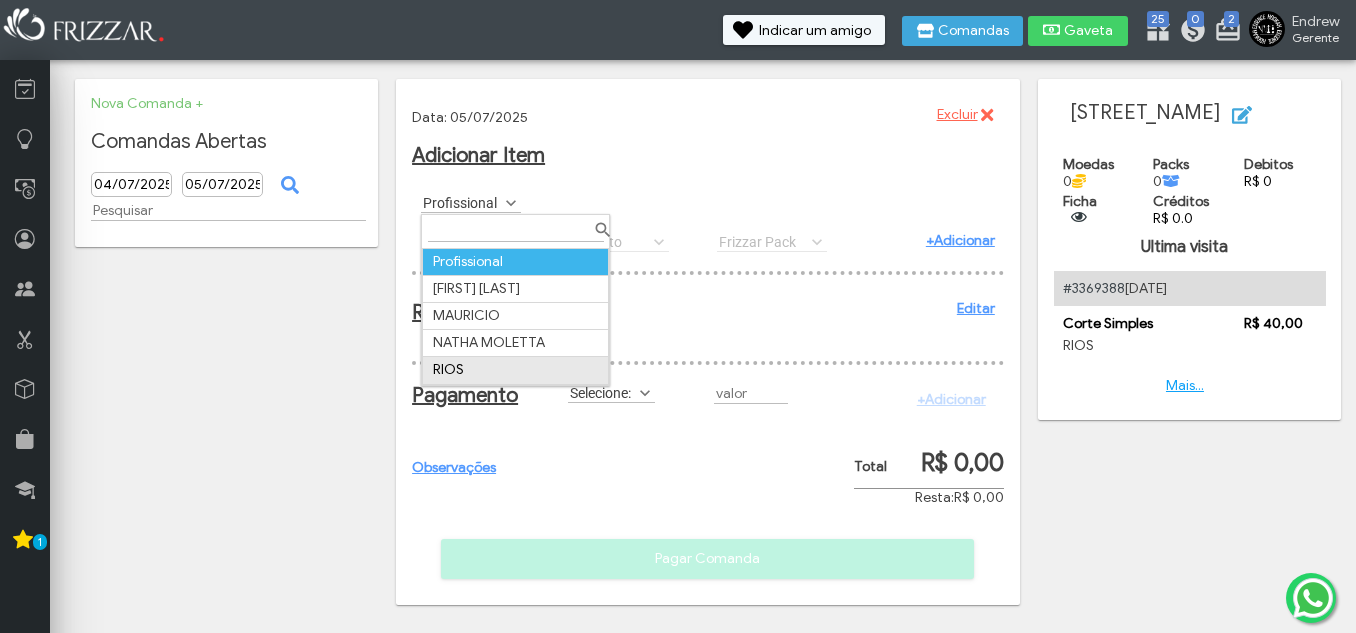 click on "RIOS" at bounding box center [516, 370] 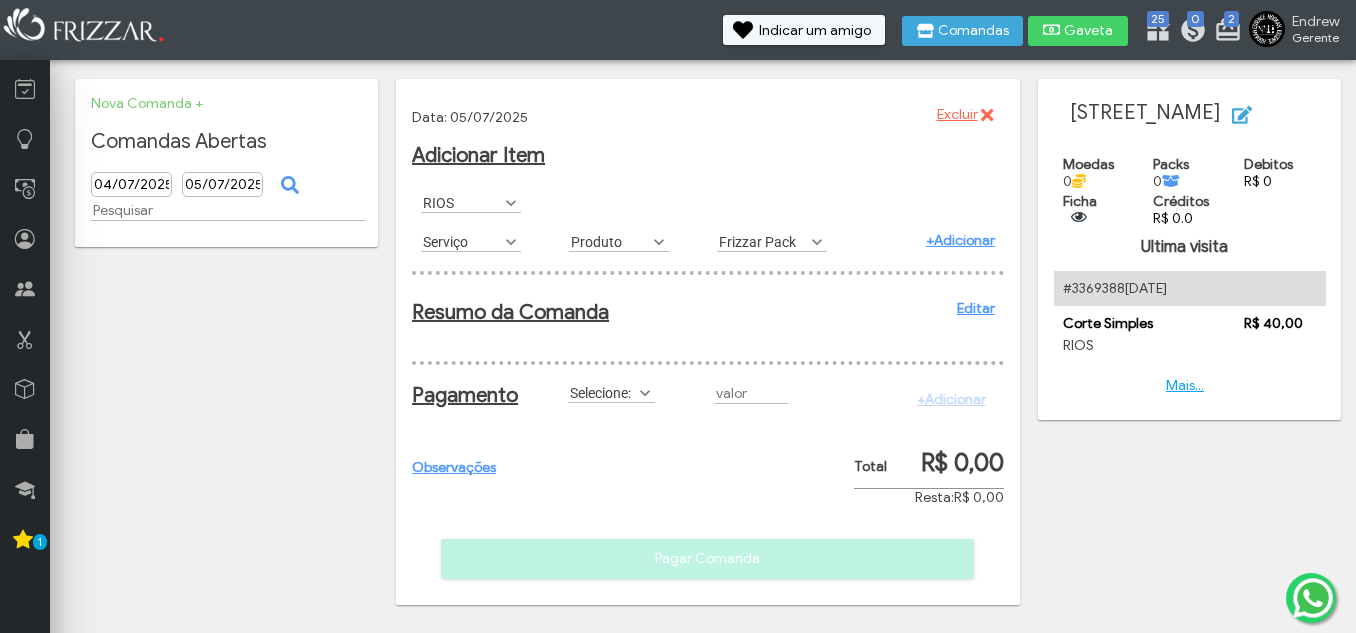 scroll, scrollTop: 11, scrollLeft: 89, axis: both 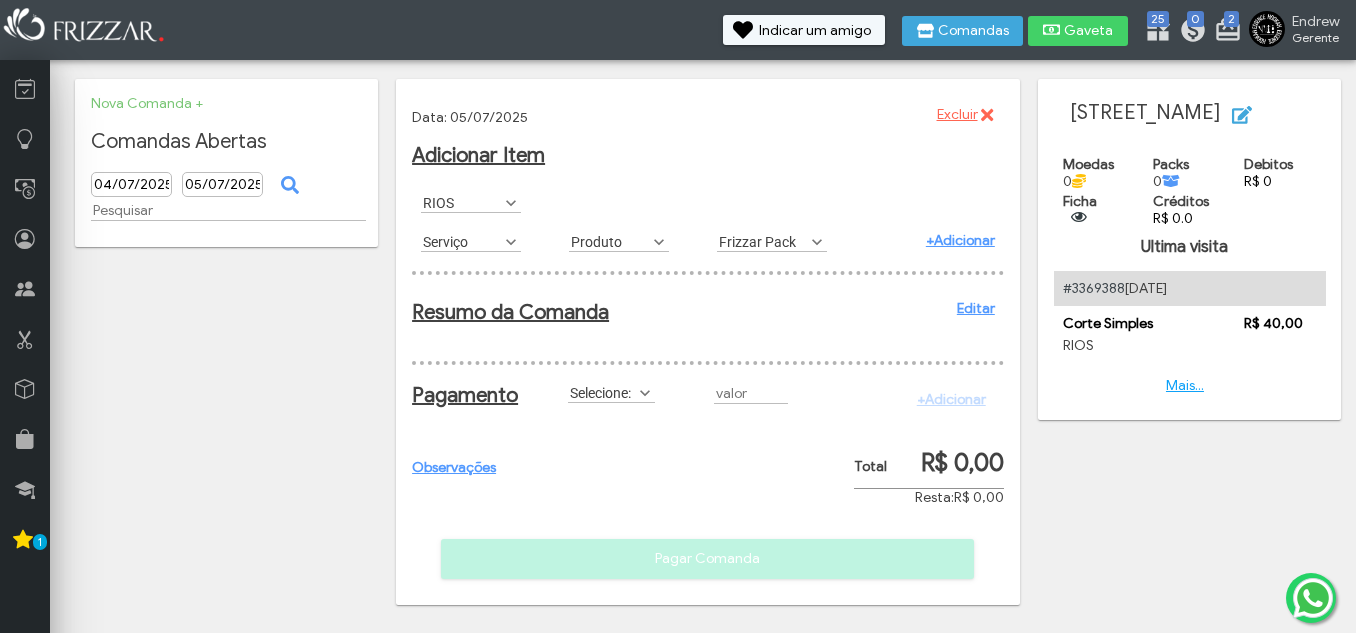 click at bounding box center (511, 242) 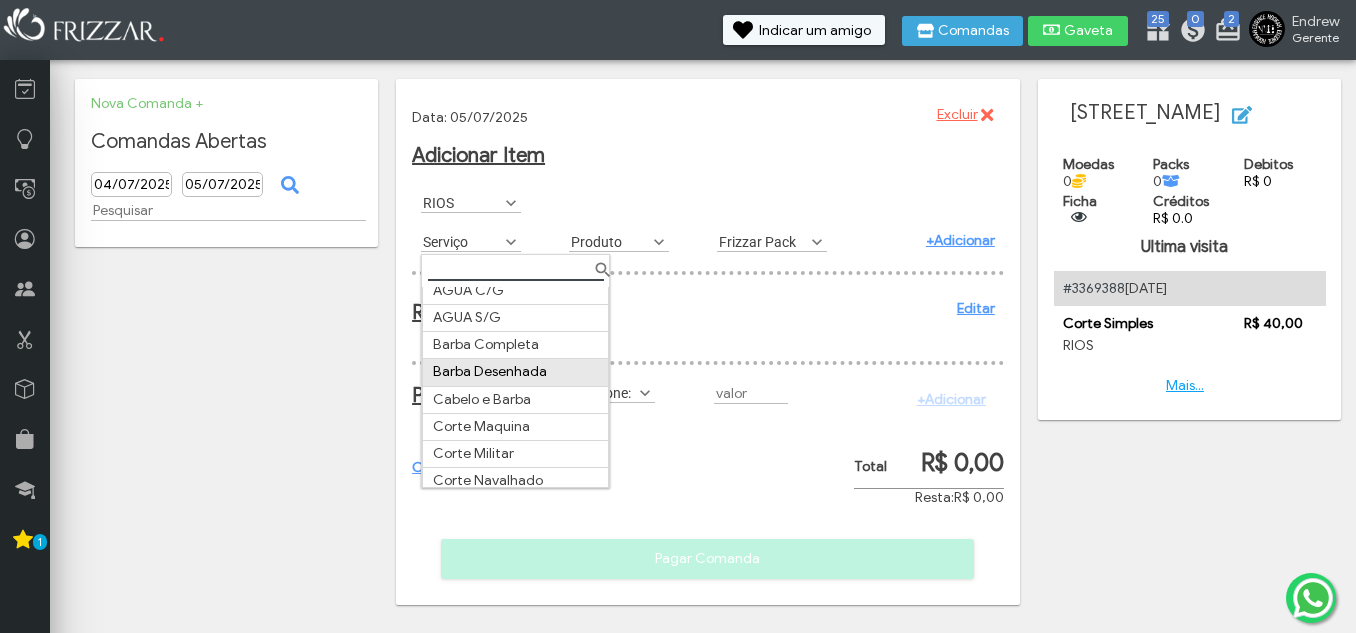 scroll, scrollTop: 100, scrollLeft: 0, axis: vertical 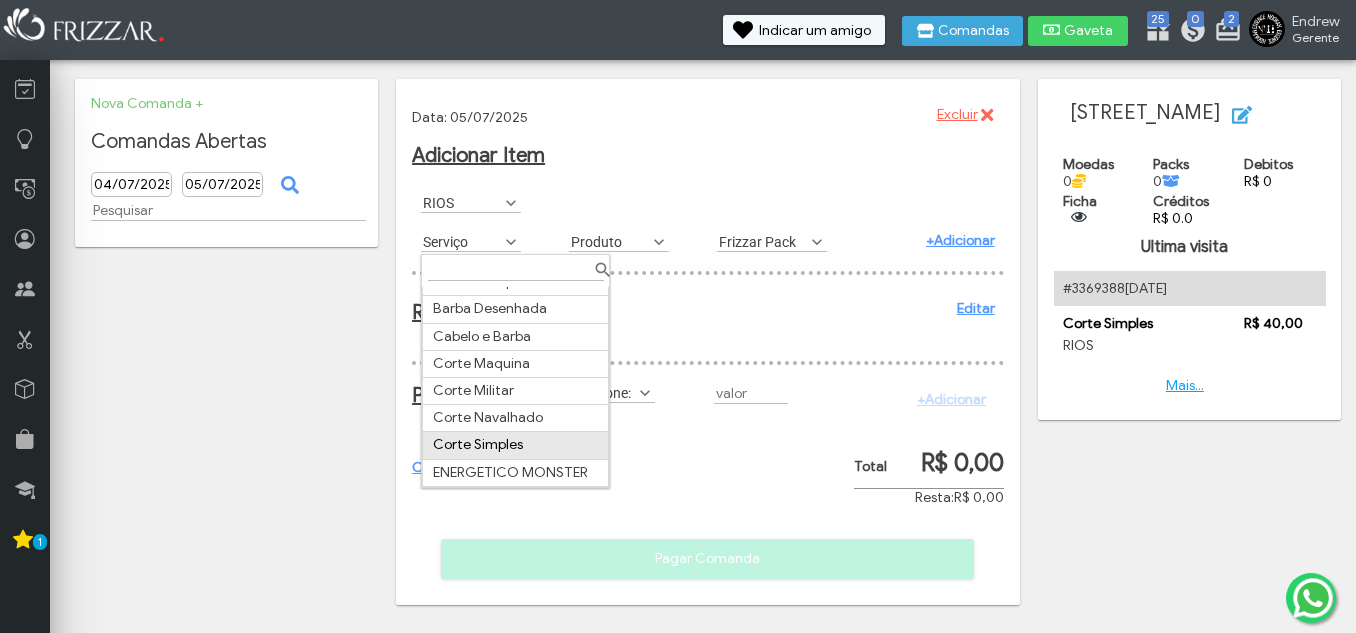 click on "Corte Simples" at bounding box center [516, 445] 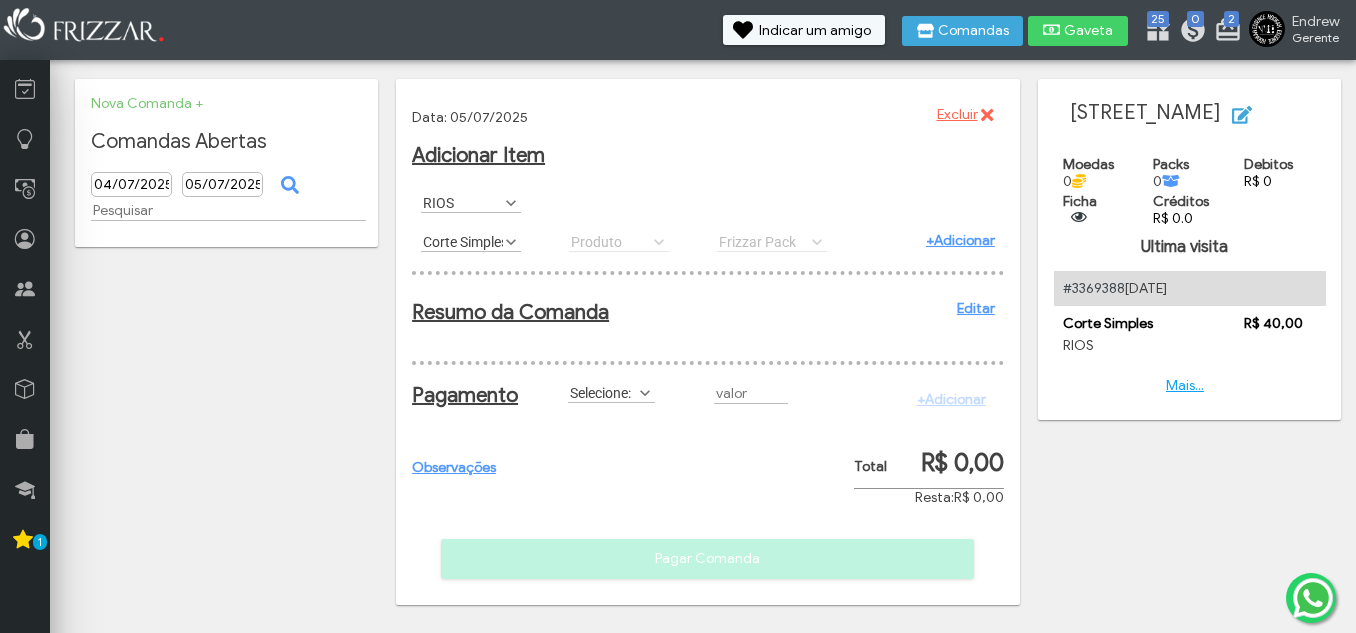 click on "+Adicionar" at bounding box center (960, 240) 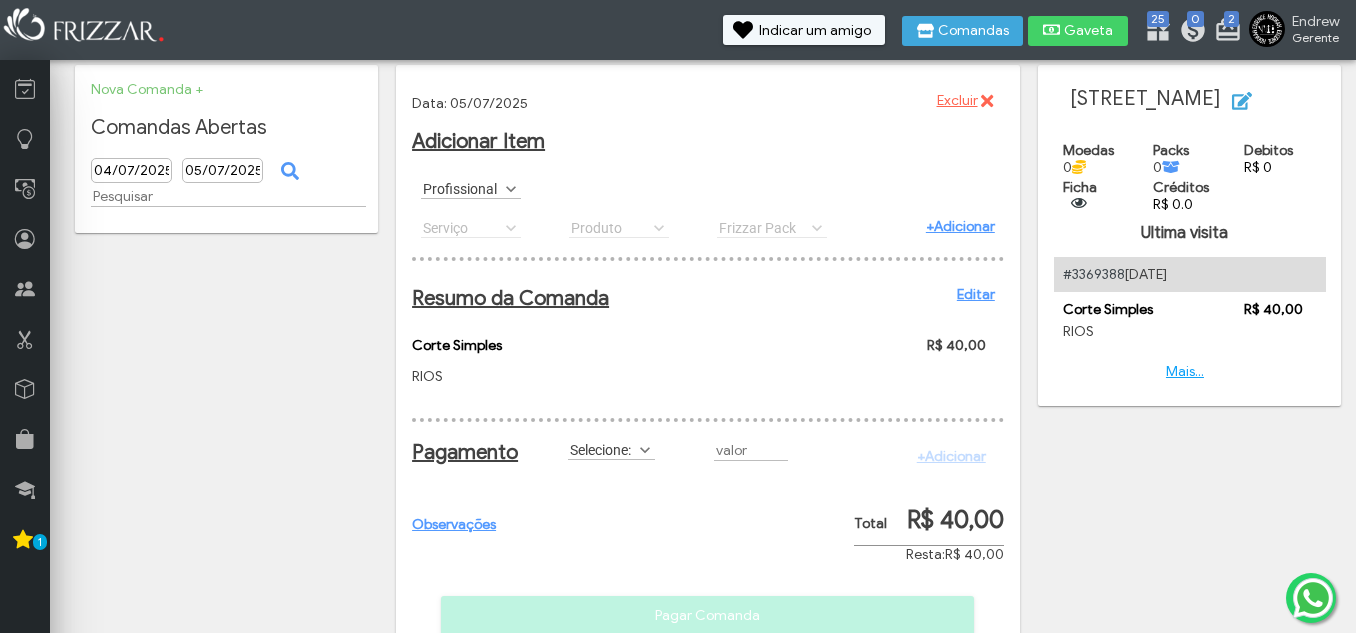 click on "Selecione:" at bounding box center [602, 449] 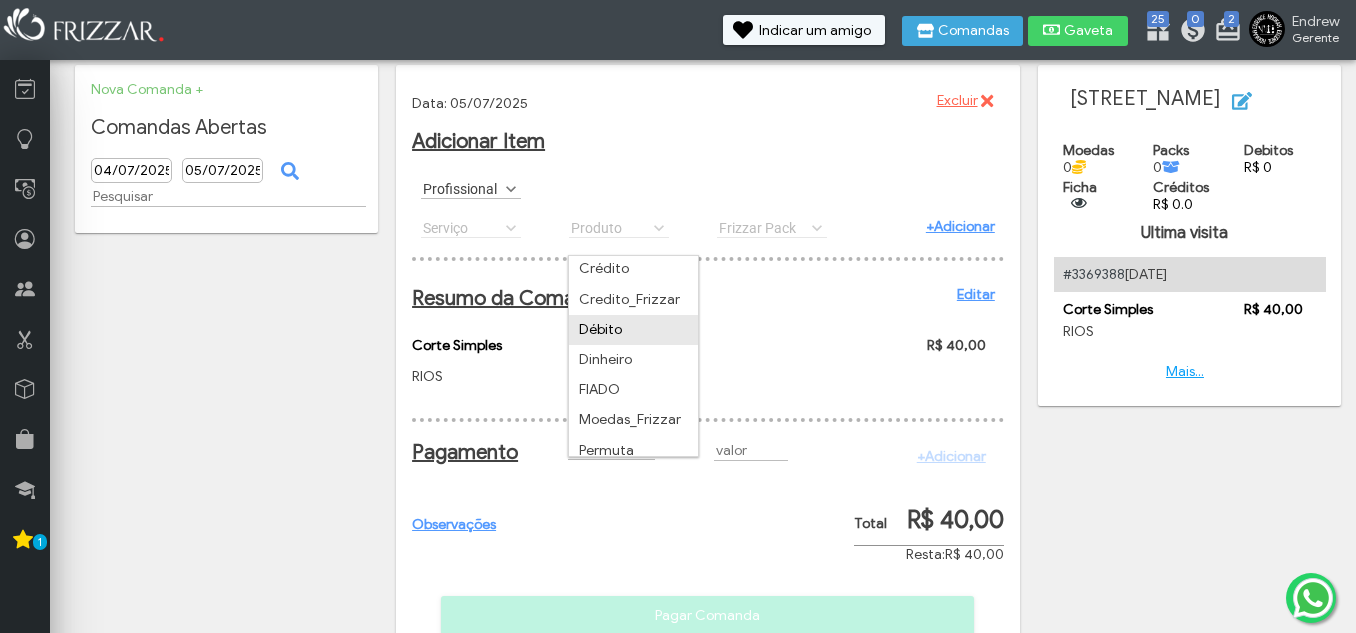 scroll, scrollTop: 0, scrollLeft: 0, axis: both 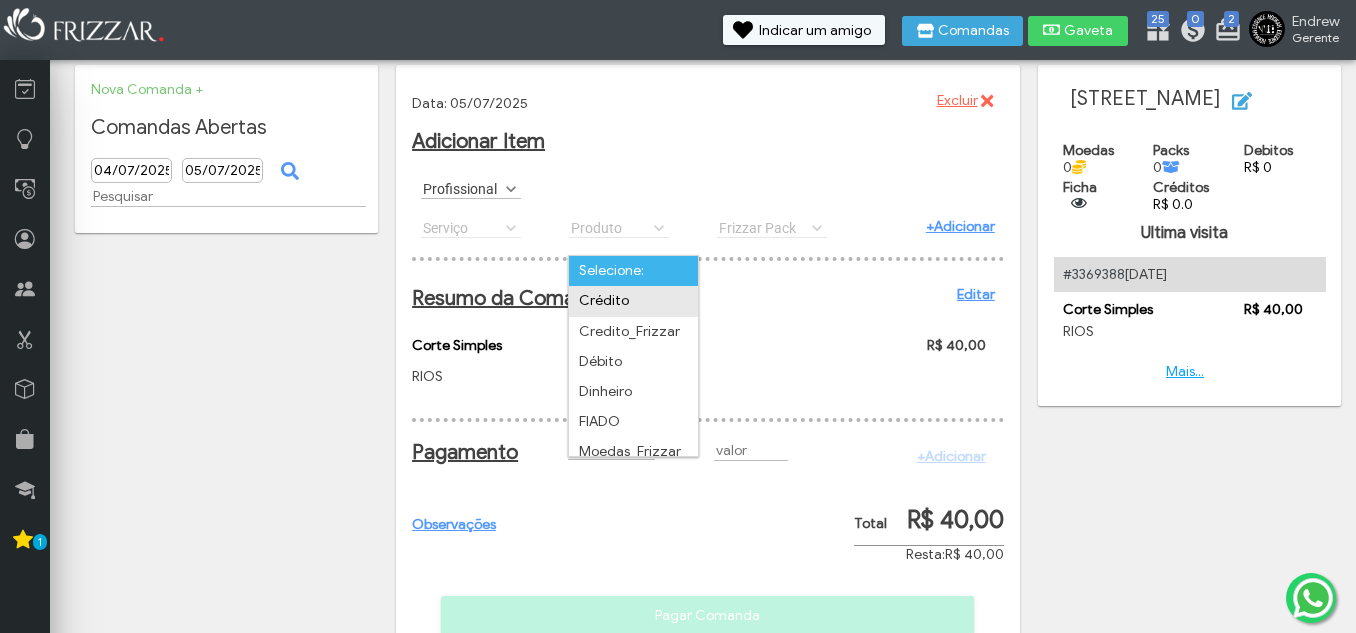 click on "Crédito" at bounding box center (633, 301) 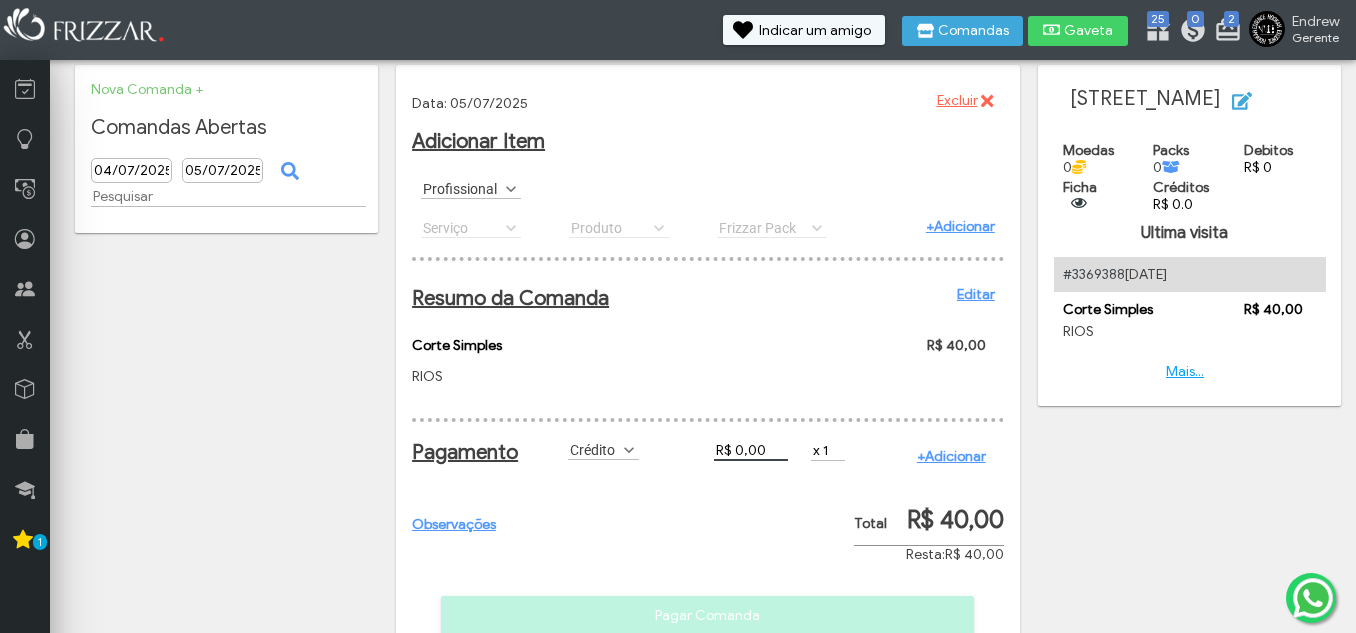 drag, startPoint x: 761, startPoint y: 465, endPoint x: 704, endPoint y: 477, distance: 58.249462 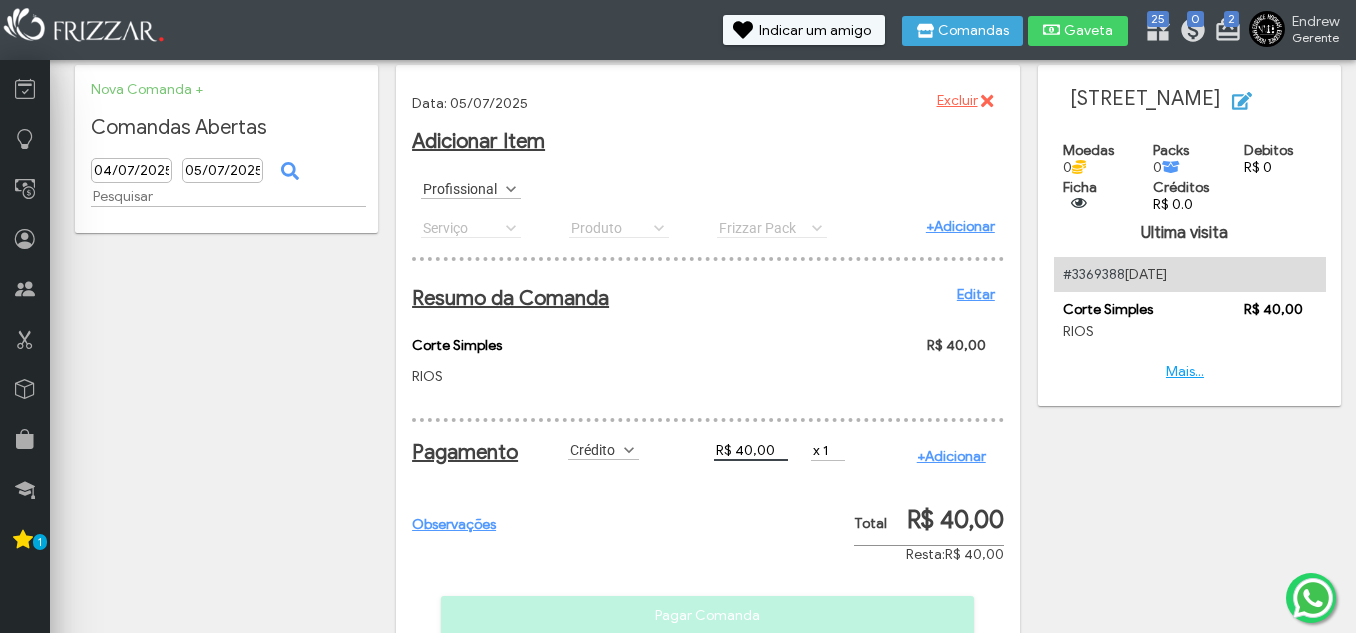 click on "+Adicionar" at bounding box center (951, 456) 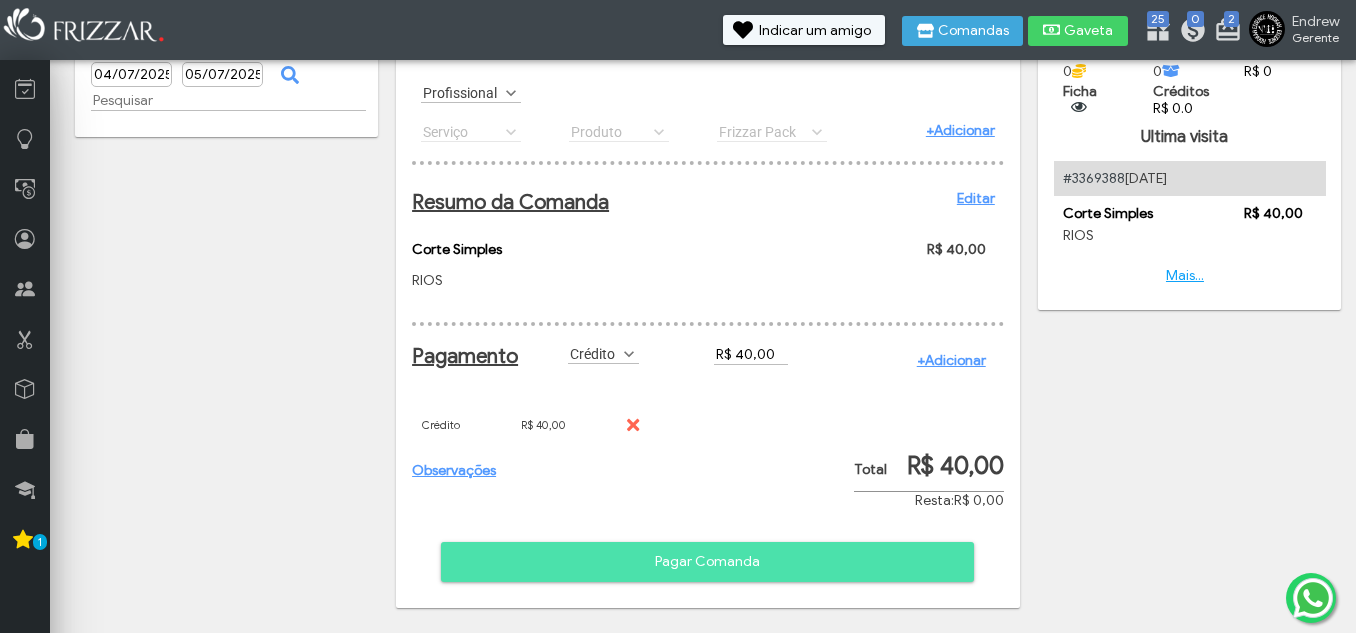 scroll, scrollTop: 127, scrollLeft: 0, axis: vertical 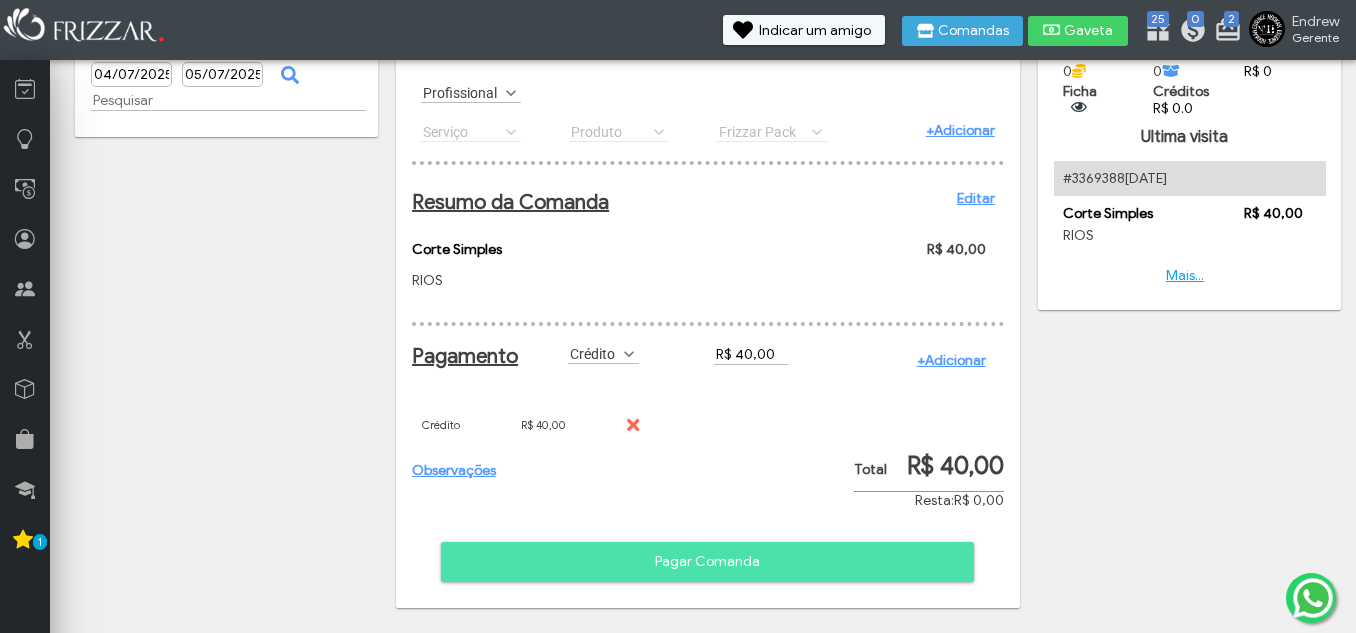 click on "Pagar Comanda" at bounding box center [707, 562] 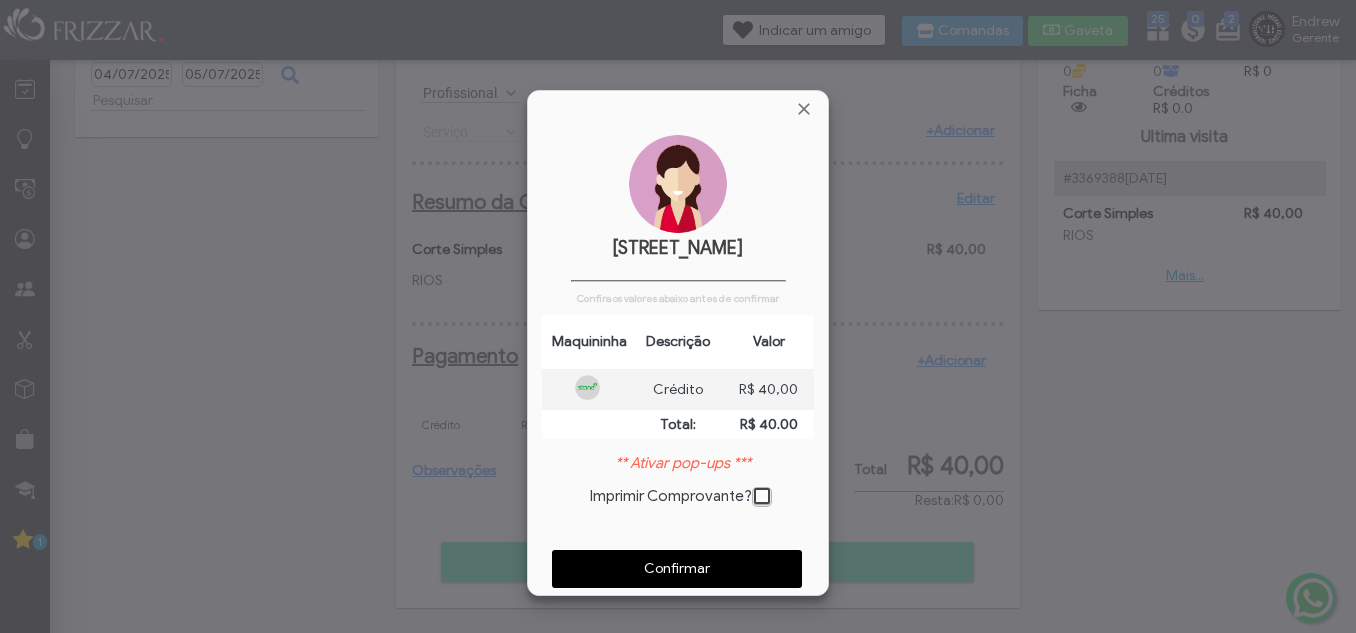 scroll, scrollTop: 10, scrollLeft: 11, axis: both 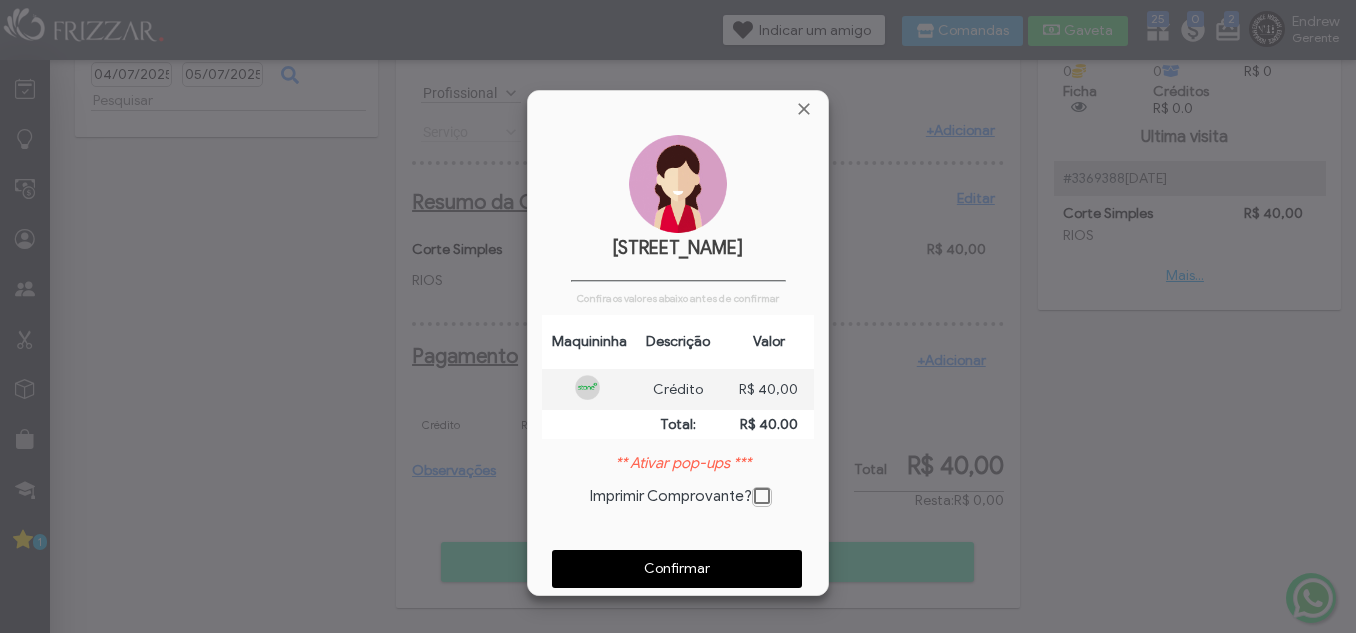 click on "Confirmar" at bounding box center [677, 569] 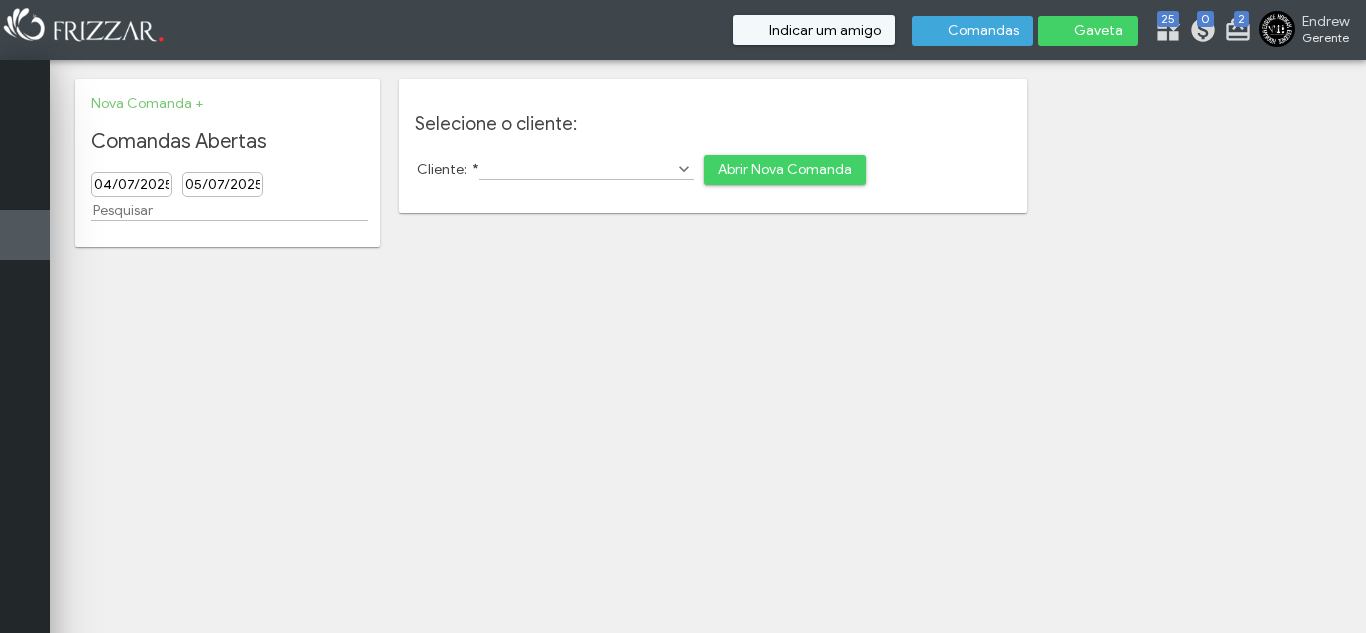 scroll, scrollTop: 0, scrollLeft: 0, axis: both 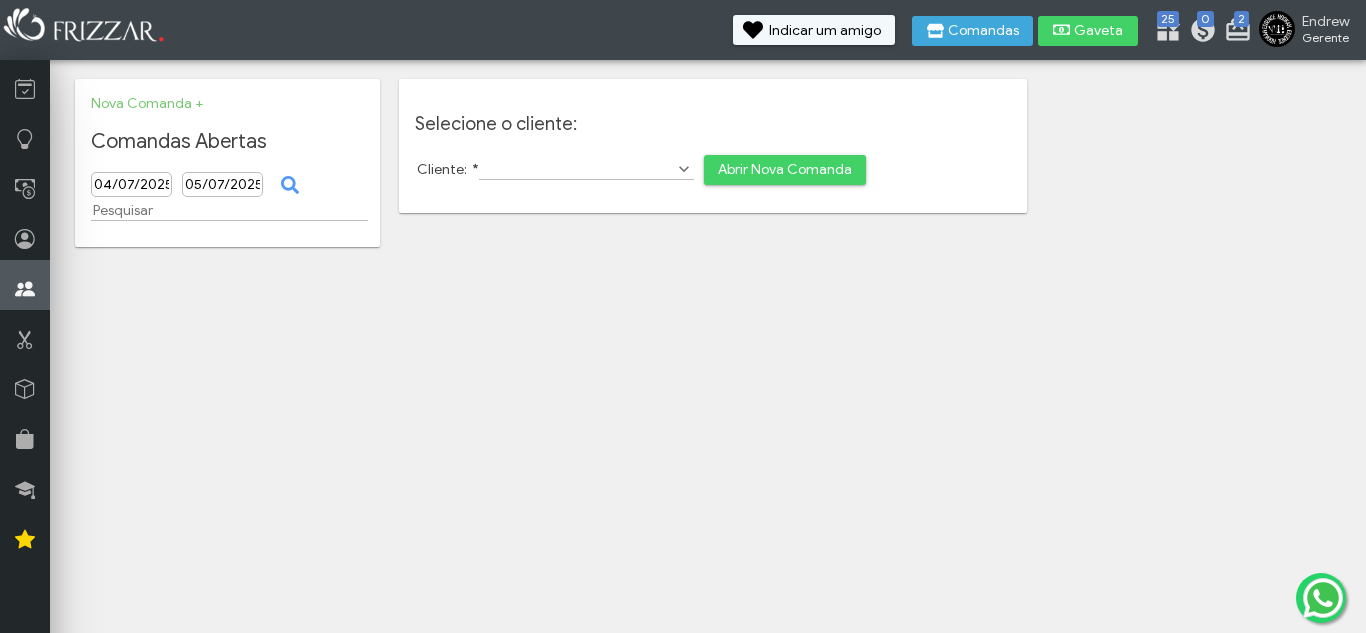 click at bounding box center [25, 289] 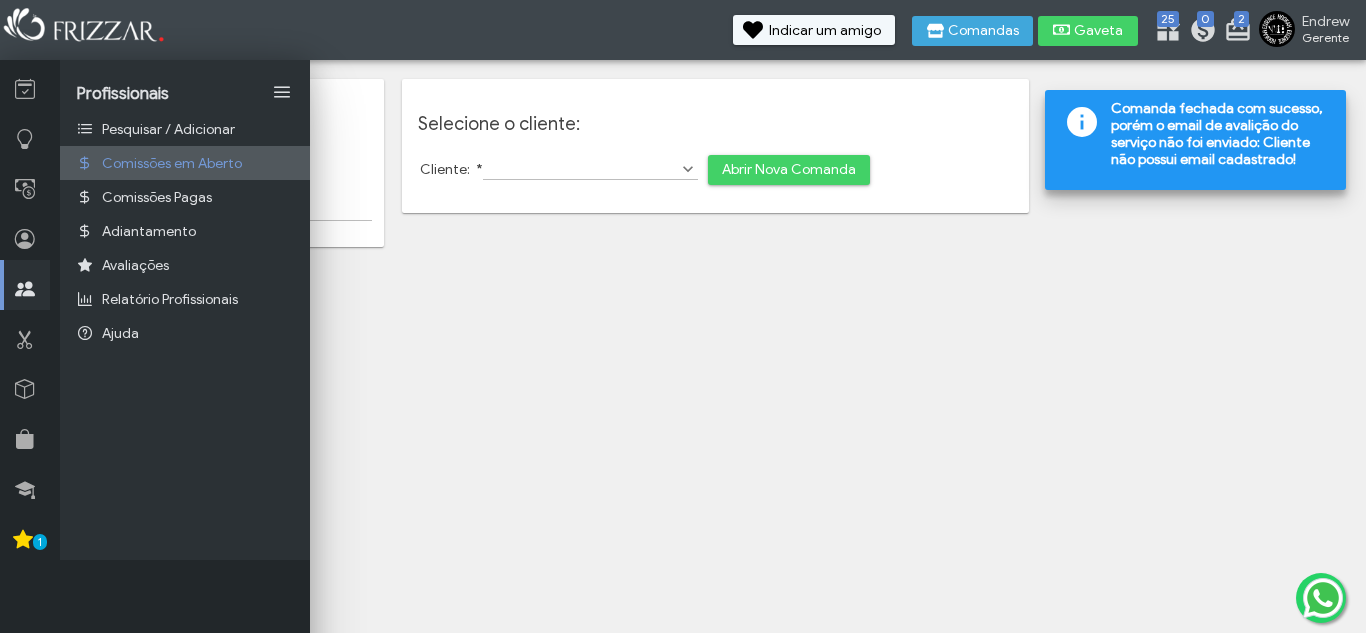 click on "Comissões em Aberto" at bounding box center [172, 163] 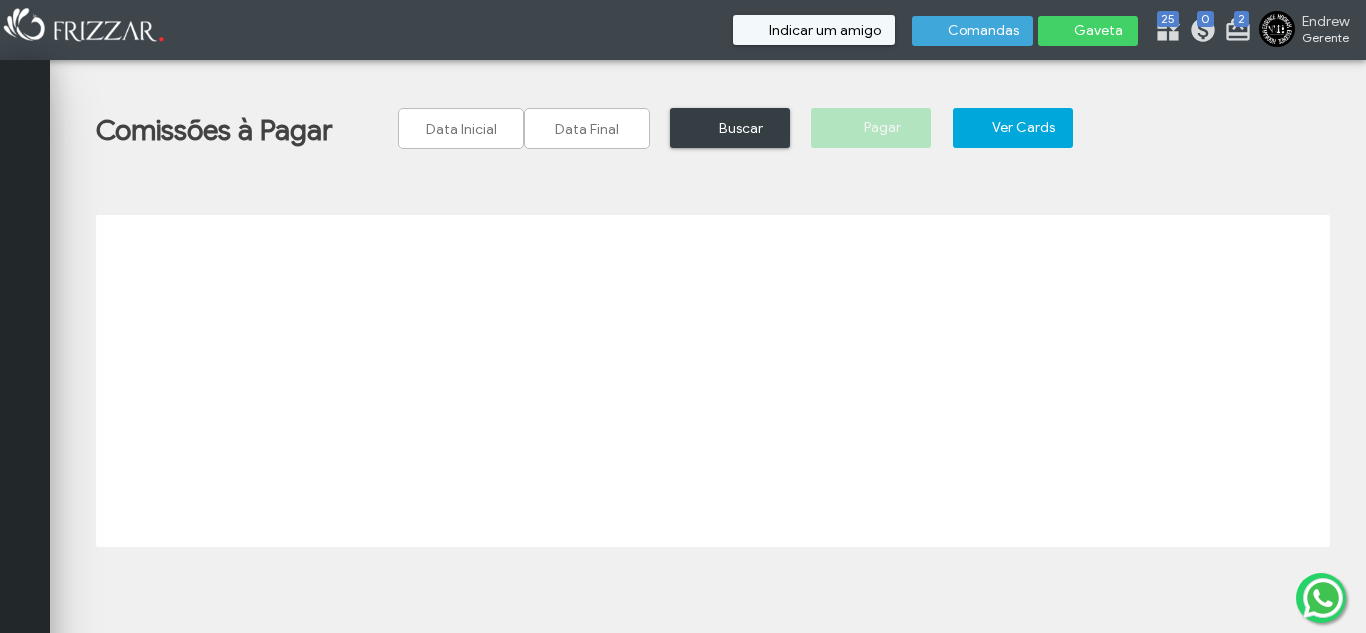 scroll, scrollTop: 0, scrollLeft: 0, axis: both 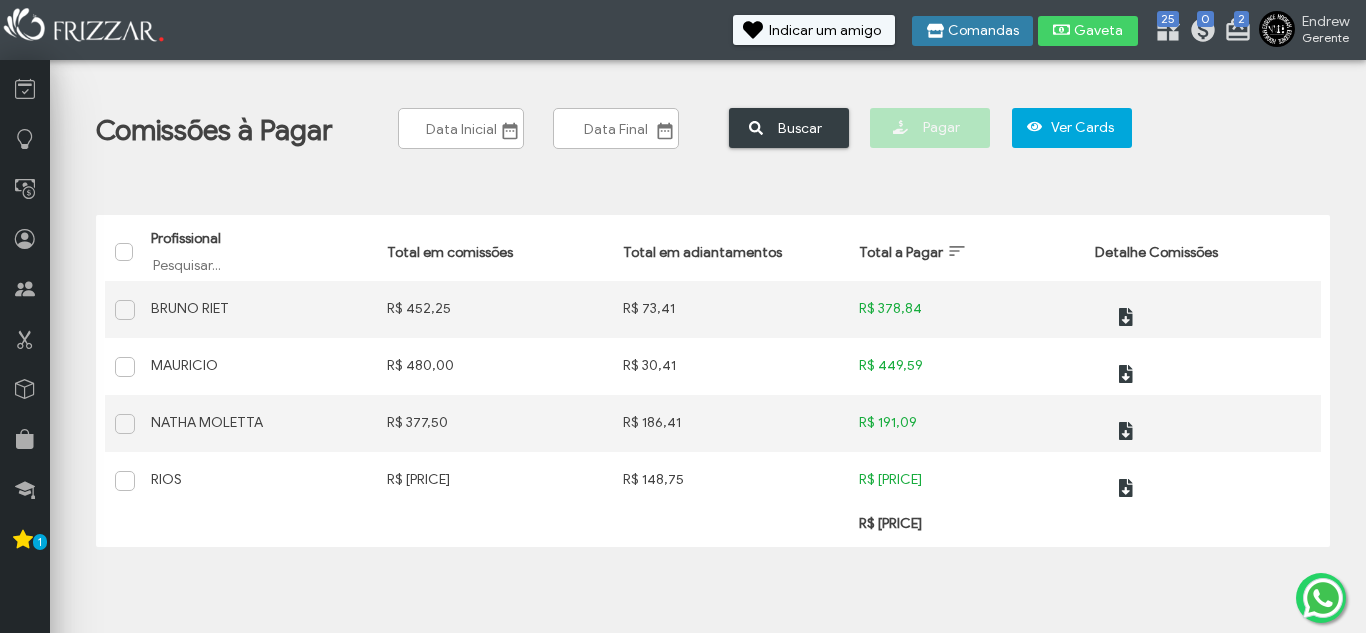 click on "Comandas" at bounding box center [983, 31] 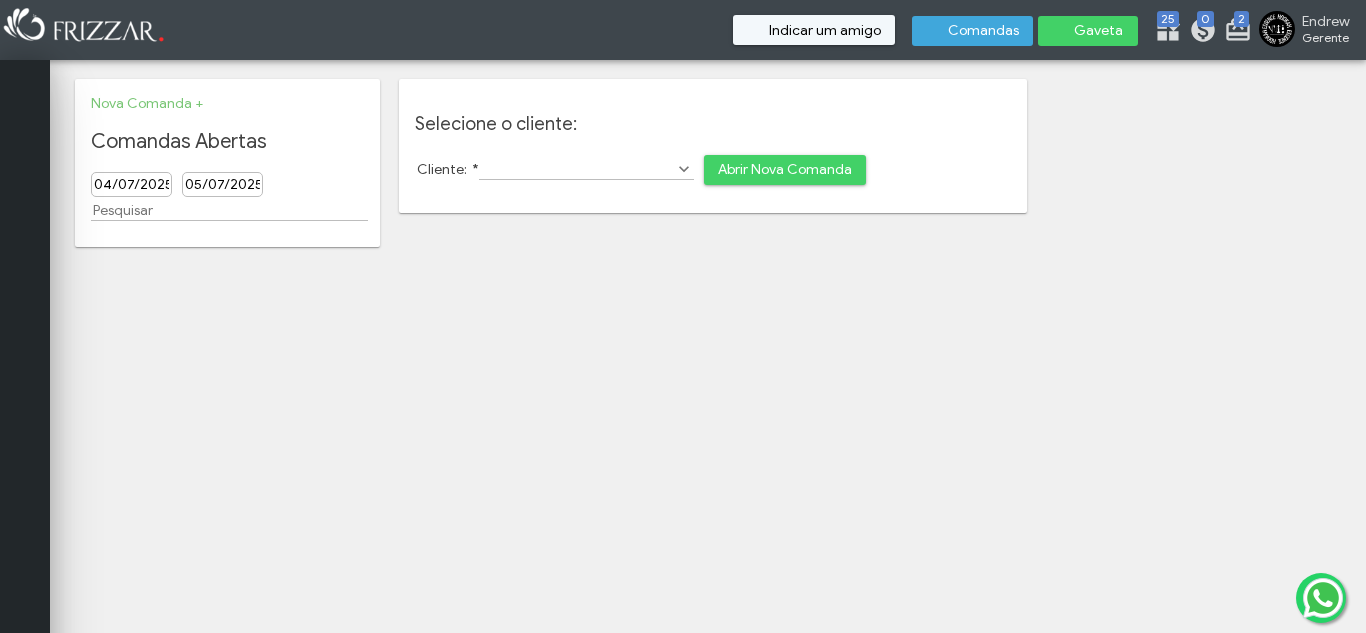 scroll, scrollTop: 0, scrollLeft: 0, axis: both 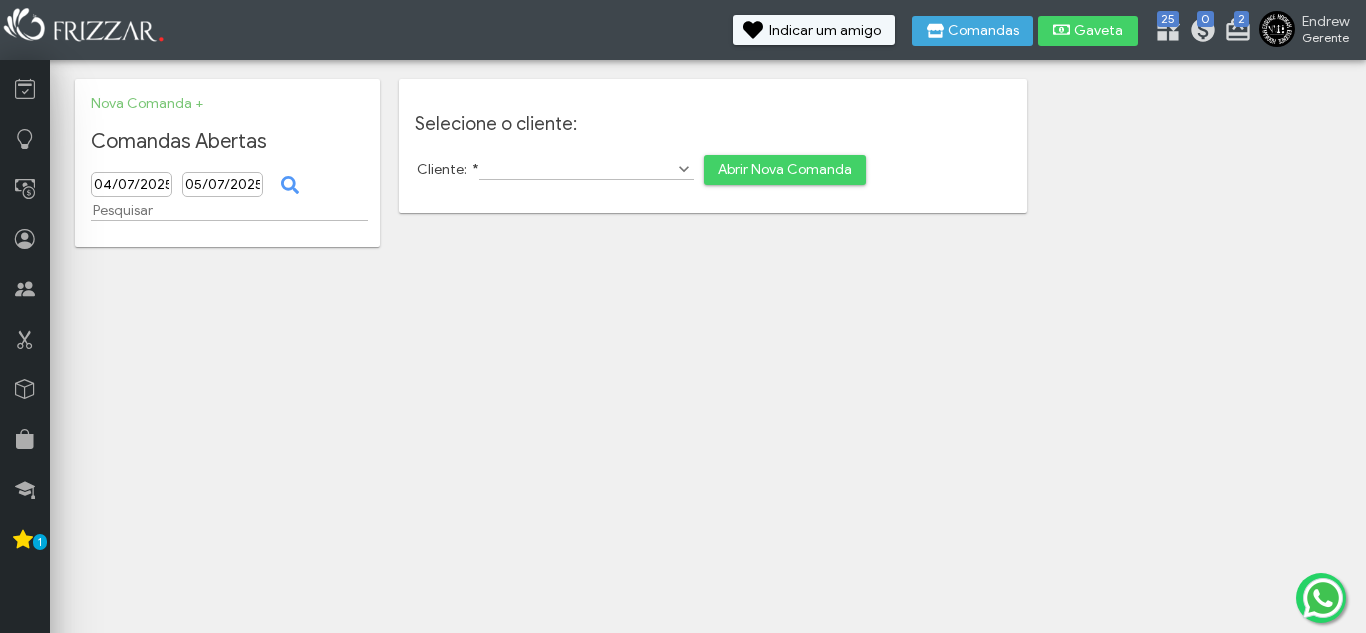 click on "Abrir Nova Comanda" at bounding box center (785, 170) 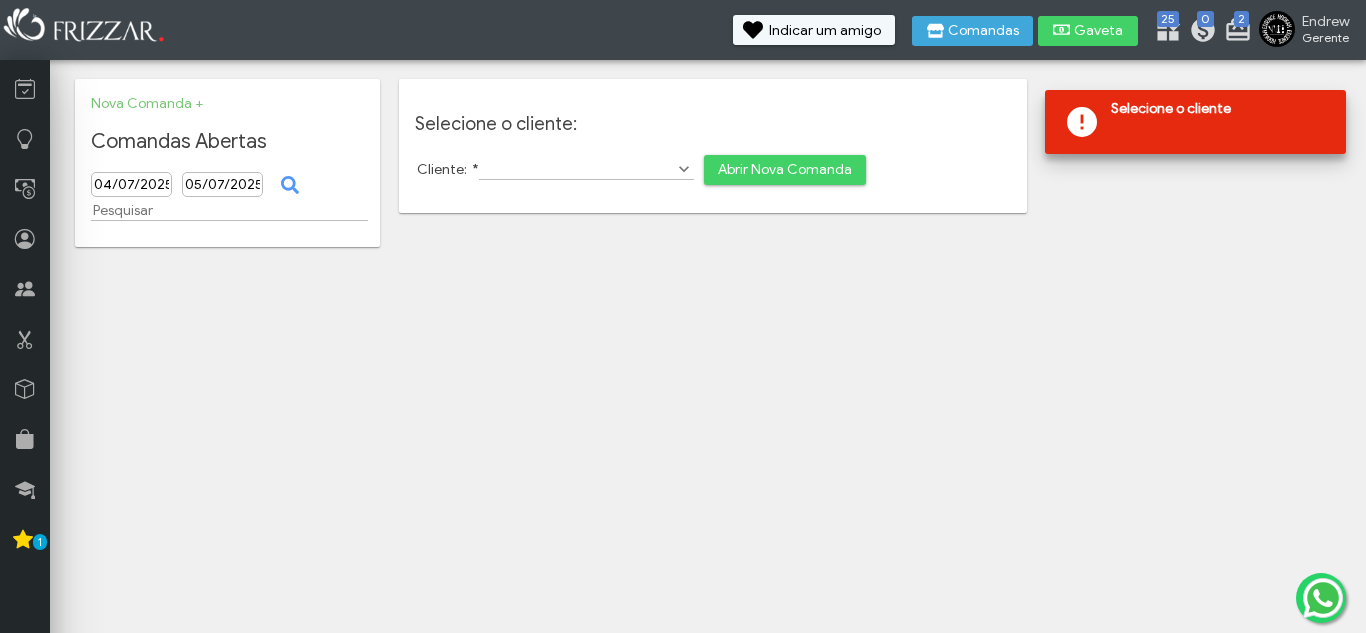 click on "Cliente: *" at bounding box center [586, 169] 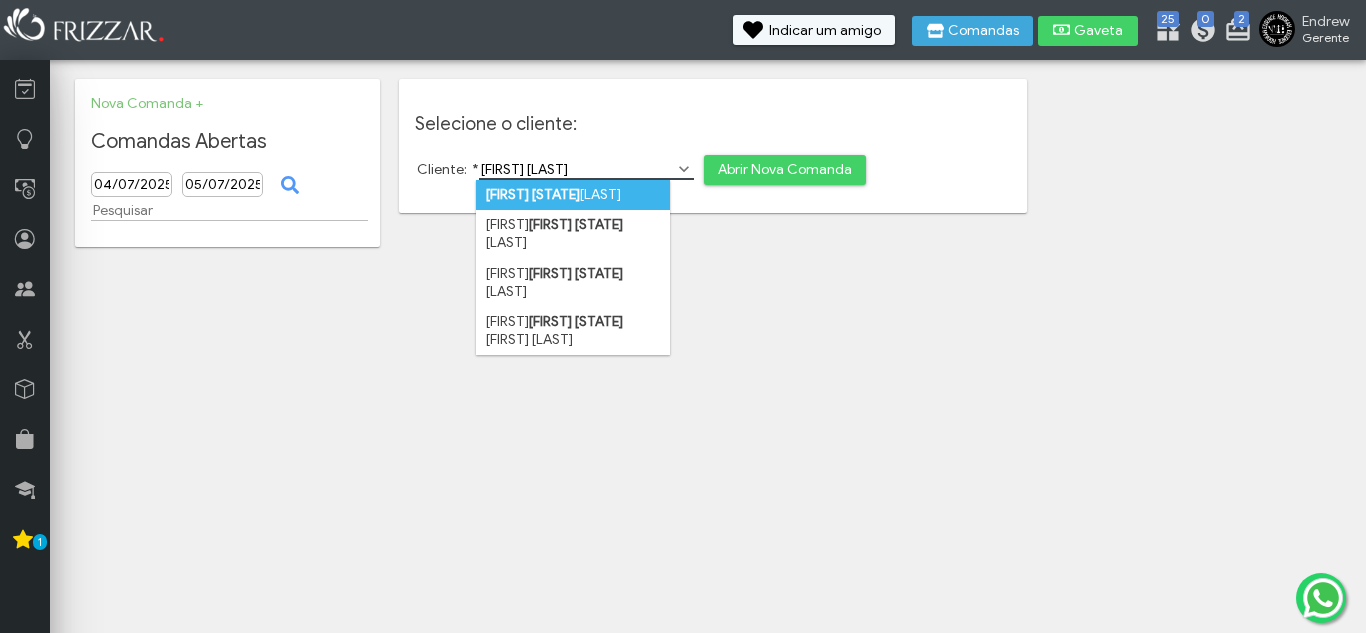 type on "gabriel ca" 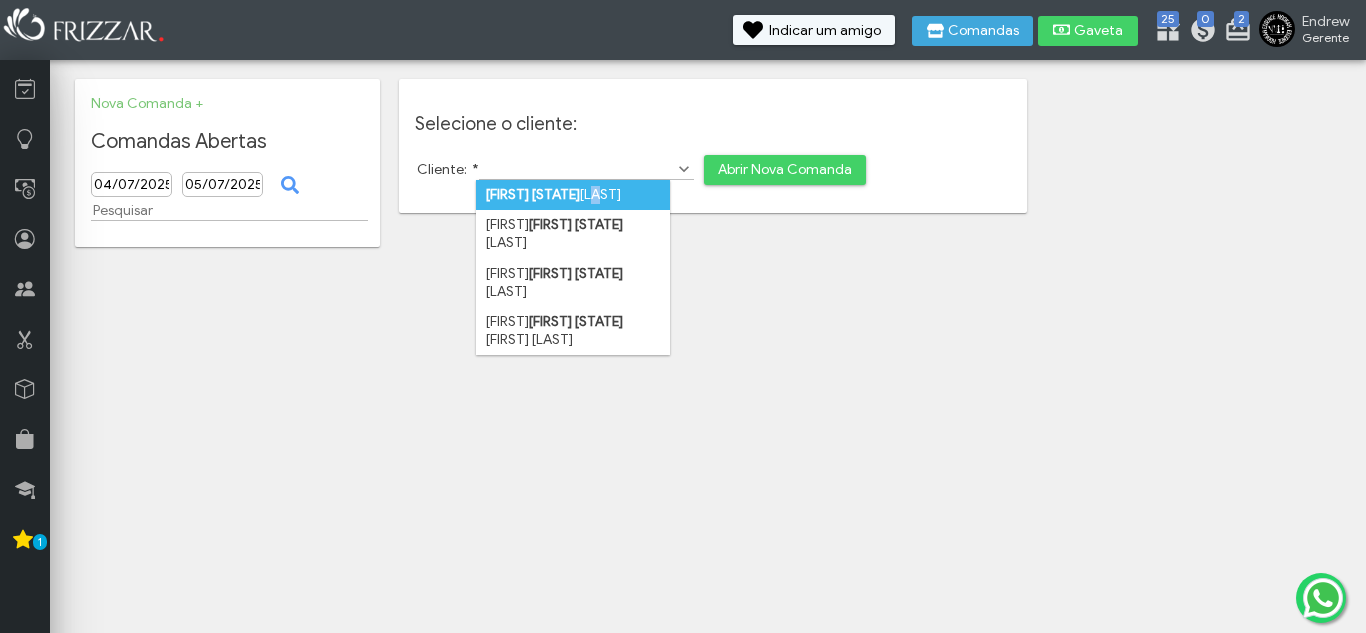 drag, startPoint x: 572, startPoint y: 191, endPoint x: 593, endPoint y: 191, distance: 21 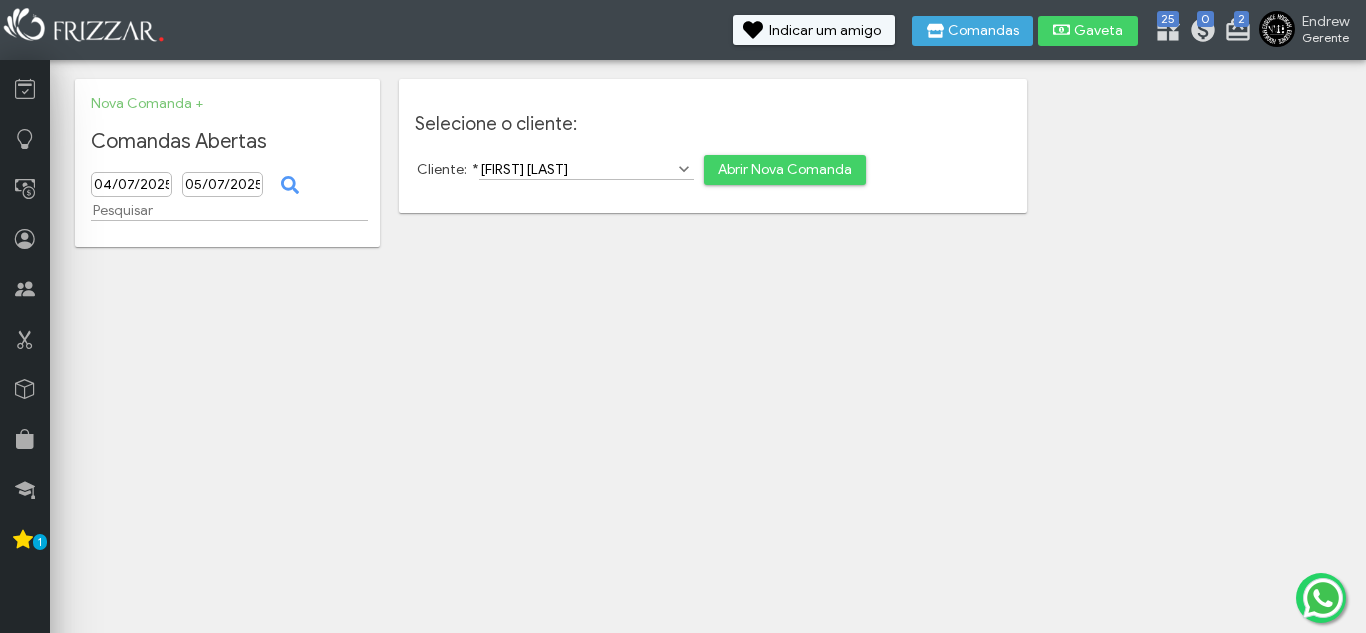 click on "Abrir Nova Comanda" at bounding box center (785, 170) 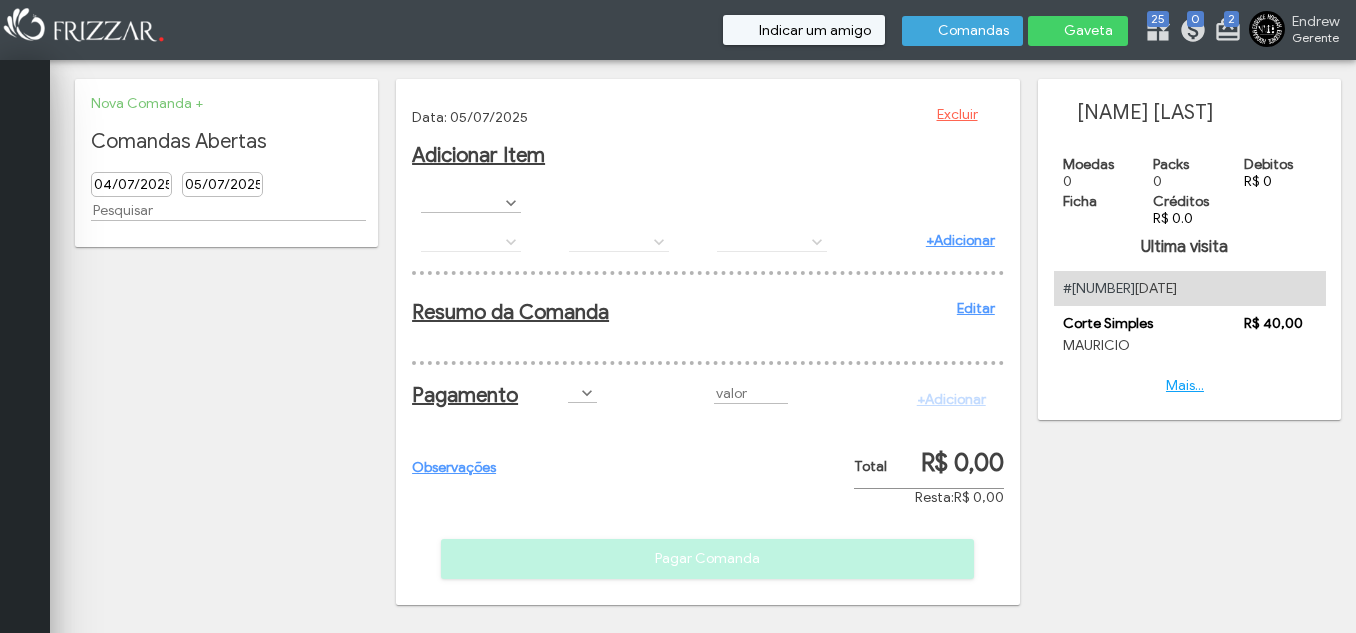 scroll, scrollTop: 0, scrollLeft: 0, axis: both 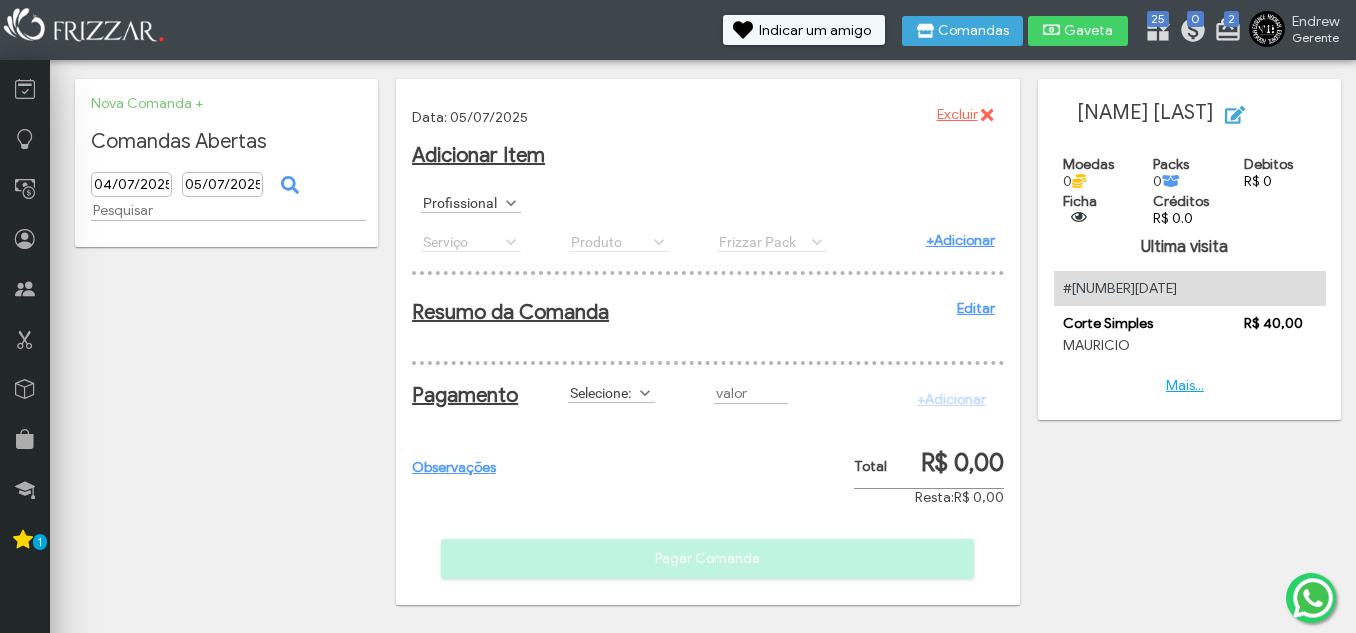 click on "Profissional" at bounding box center [462, 202] 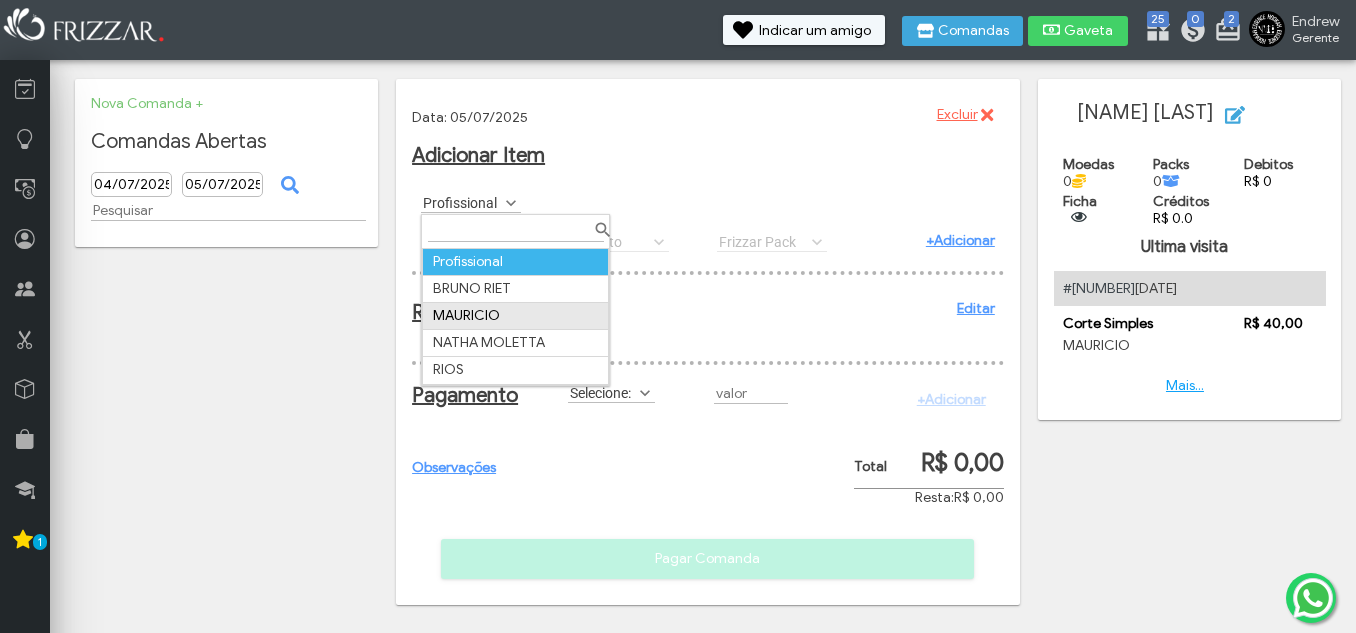 click on "MAURICIO" at bounding box center (516, 315) 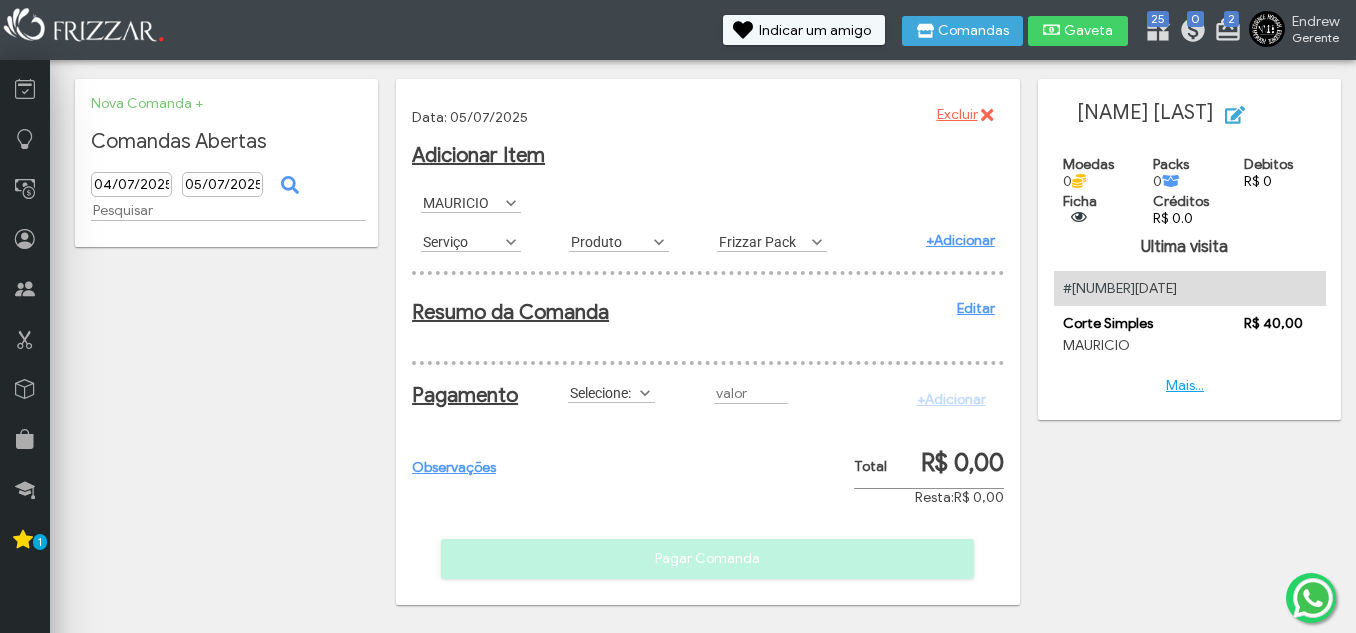 scroll, scrollTop: 11, scrollLeft: 89, axis: both 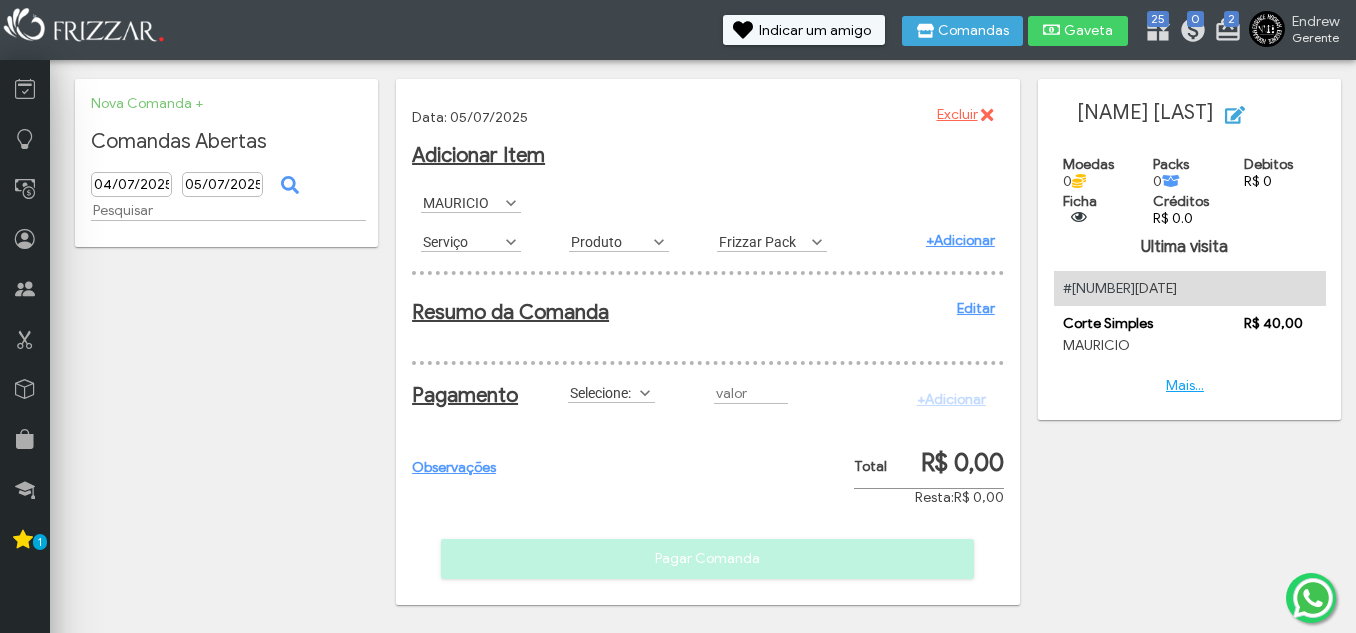 click on "Serviço" at bounding box center (462, 241) 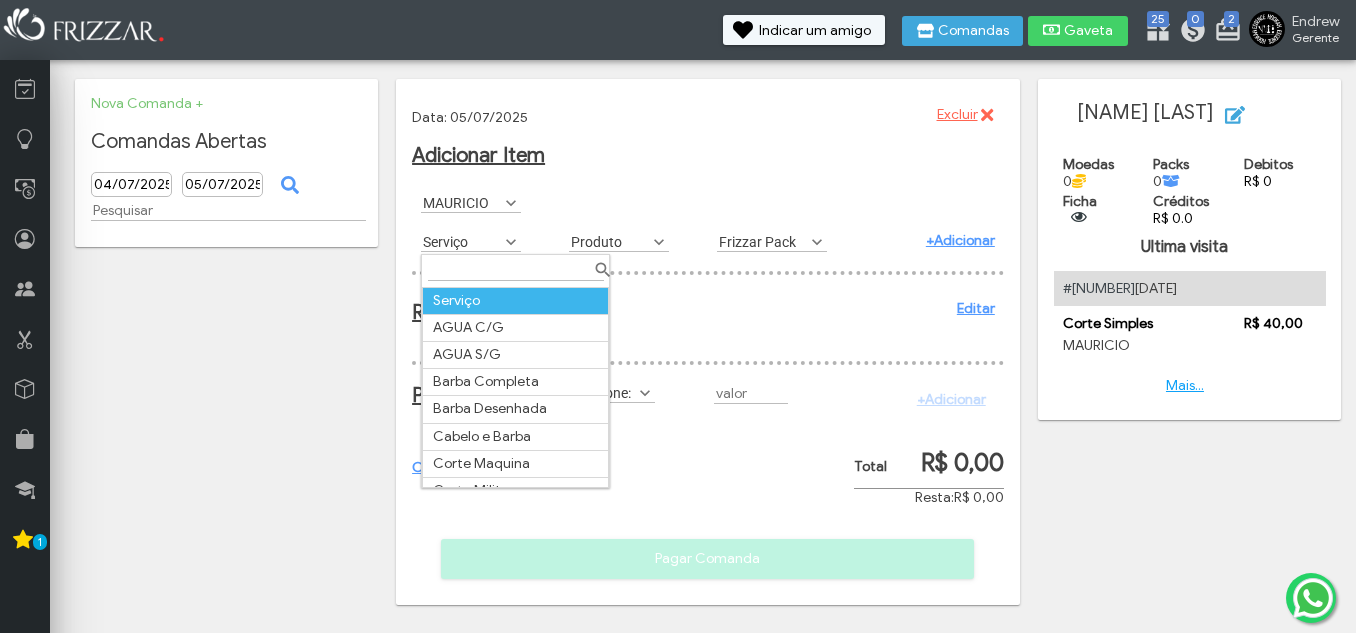 scroll, scrollTop: 11, scrollLeft: 89, axis: both 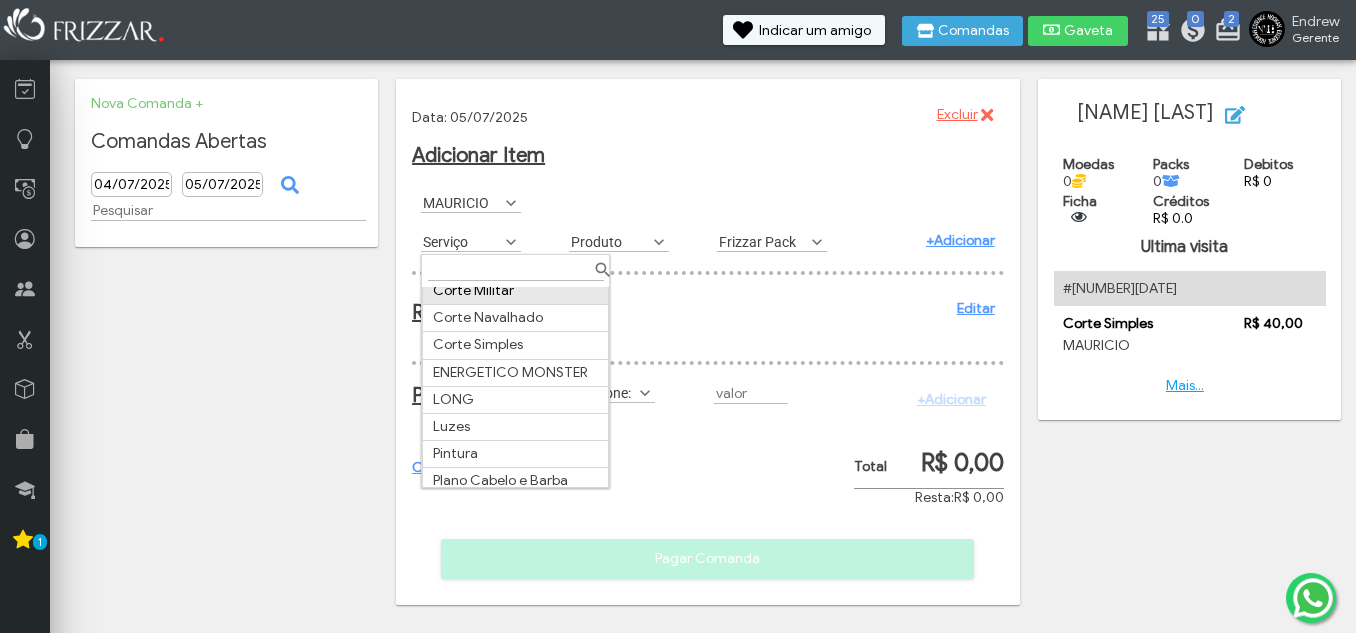 click on "Corte Militar" at bounding box center [516, 291] 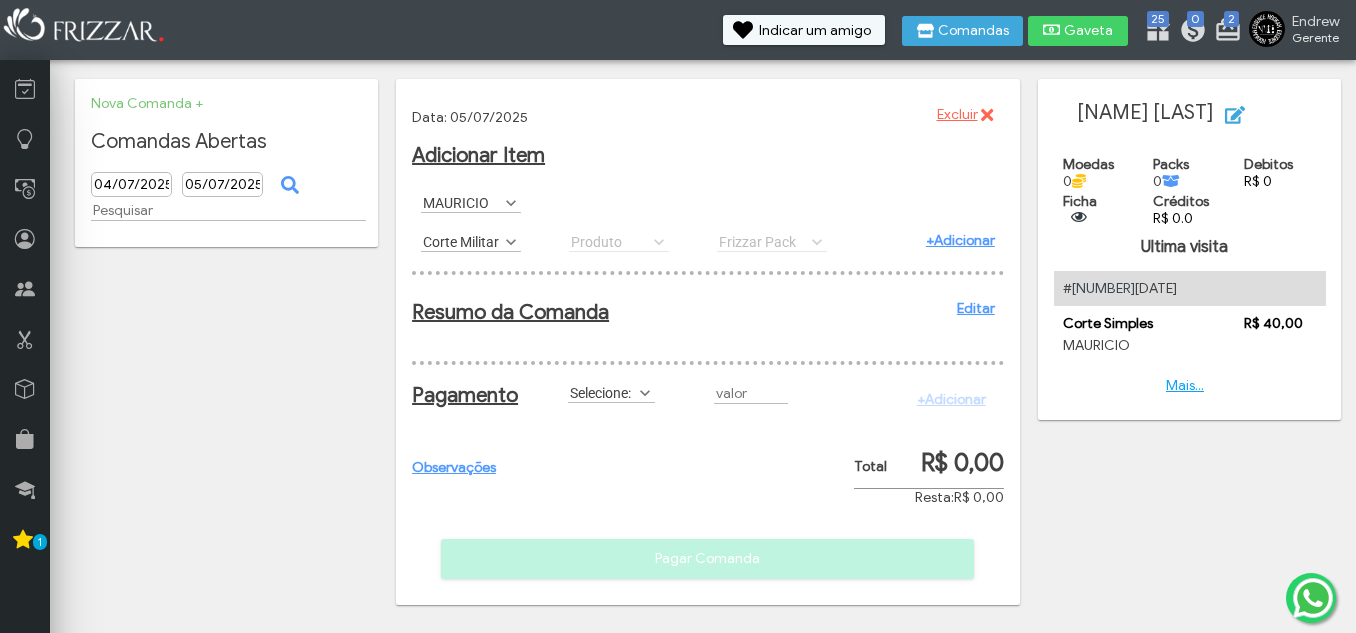 click on "+Adicionar" at bounding box center (960, 240) 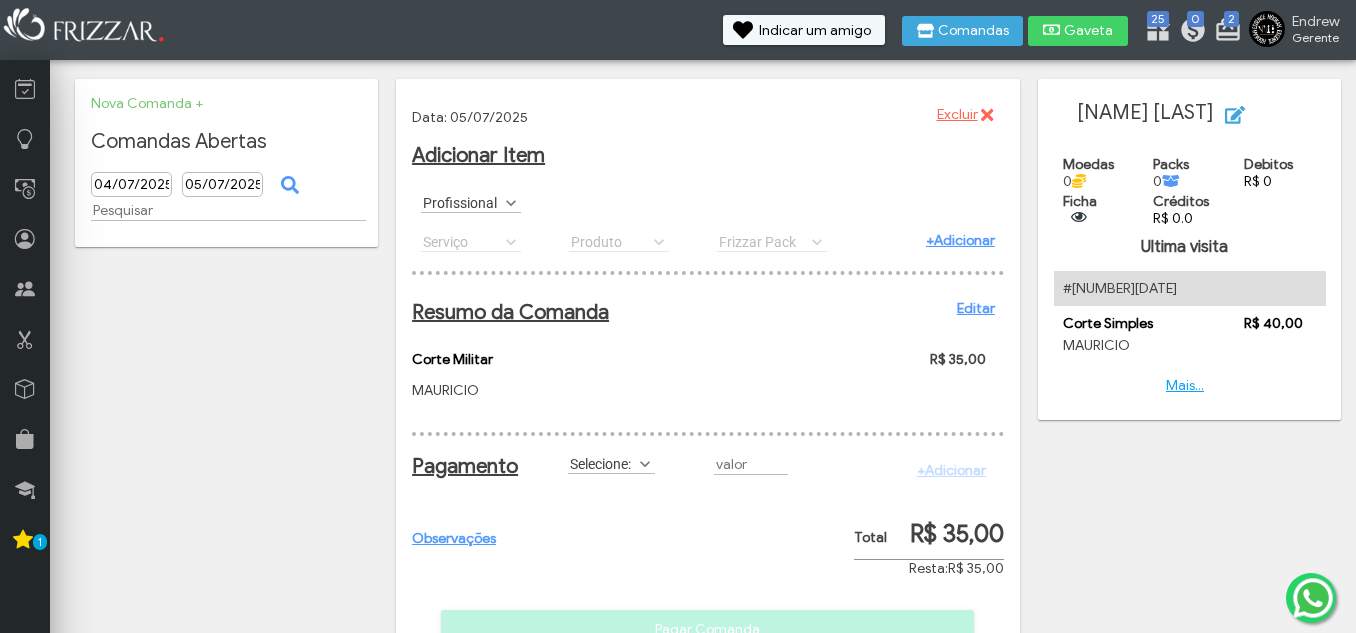 click on "Selecione:" at bounding box center (602, 463) 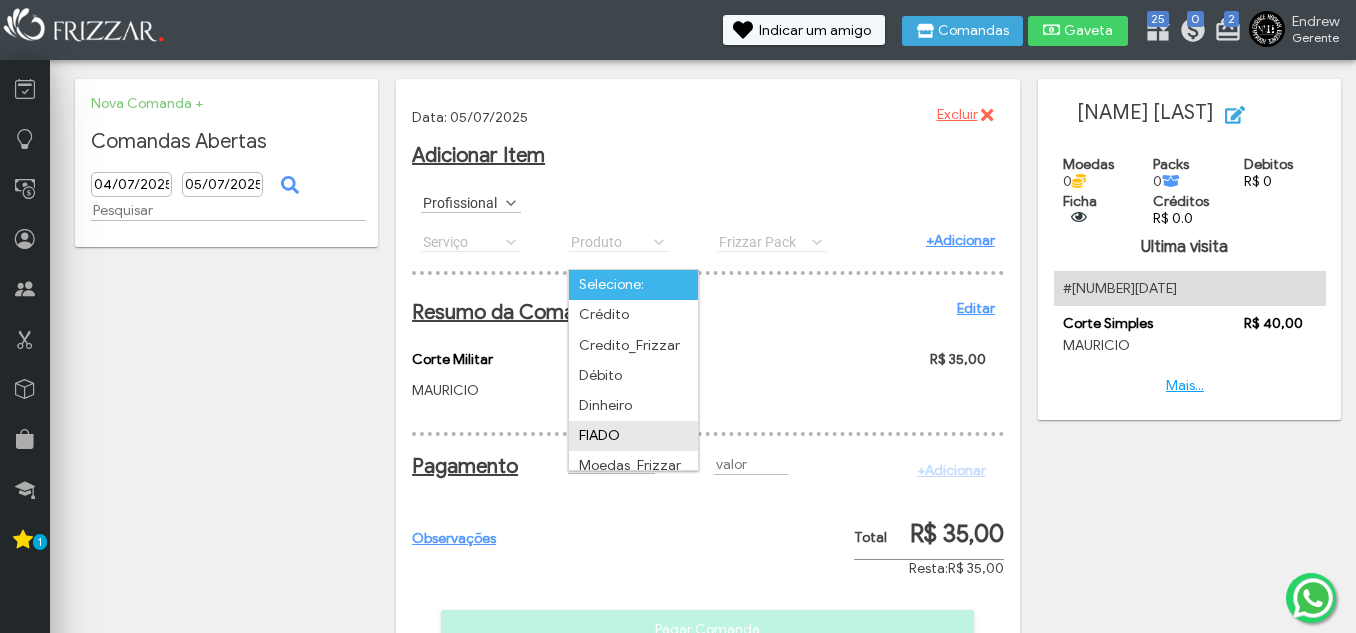 scroll, scrollTop: 72, scrollLeft: 0, axis: vertical 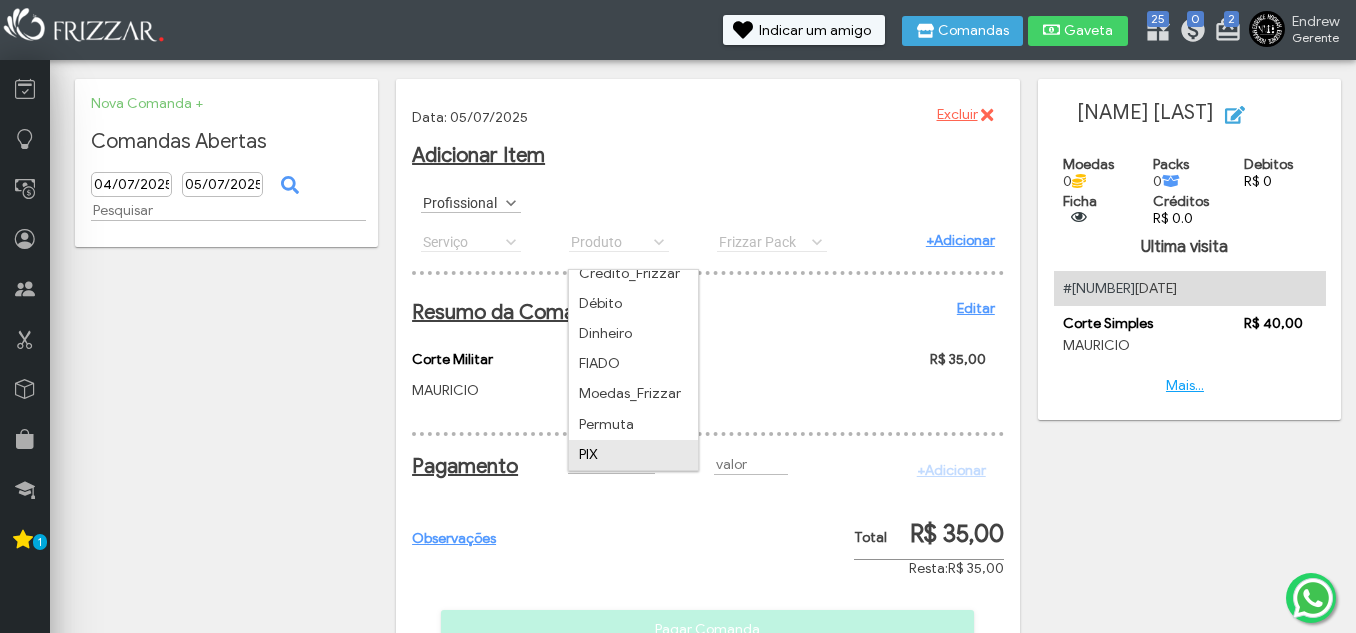 drag, startPoint x: 598, startPoint y: 459, endPoint x: 623, endPoint y: 453, distance: 25.70992 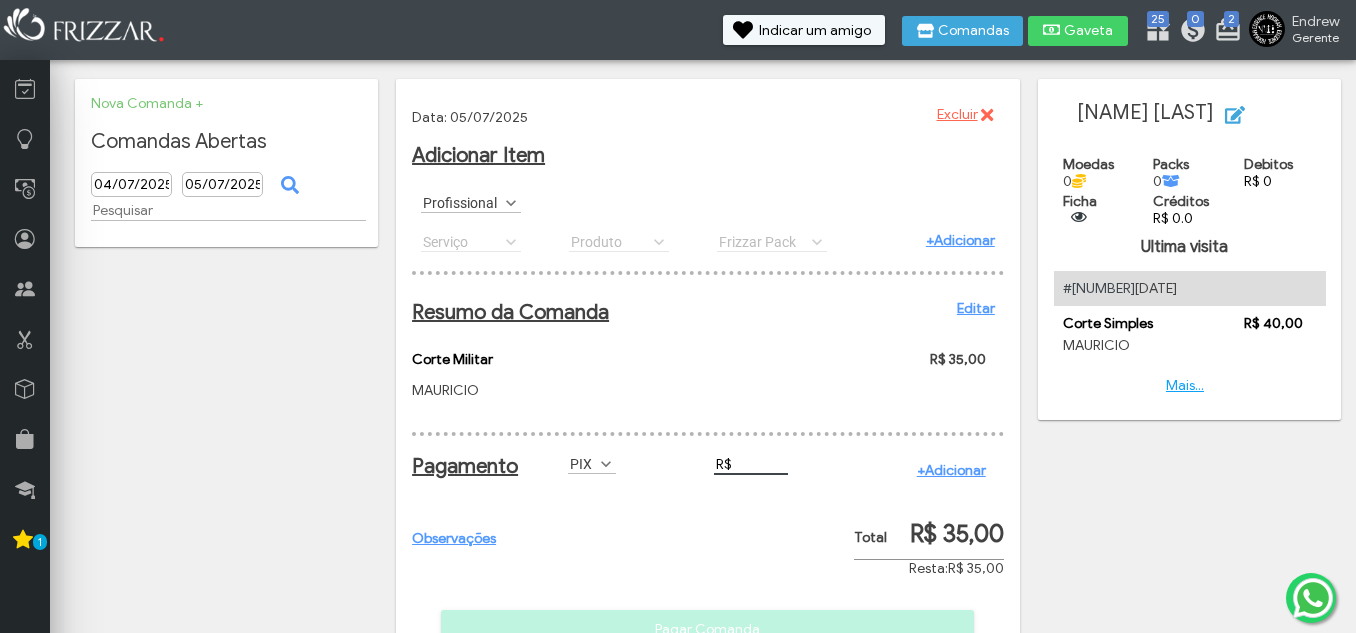 click on "R$" at bounding box center (751, 464) 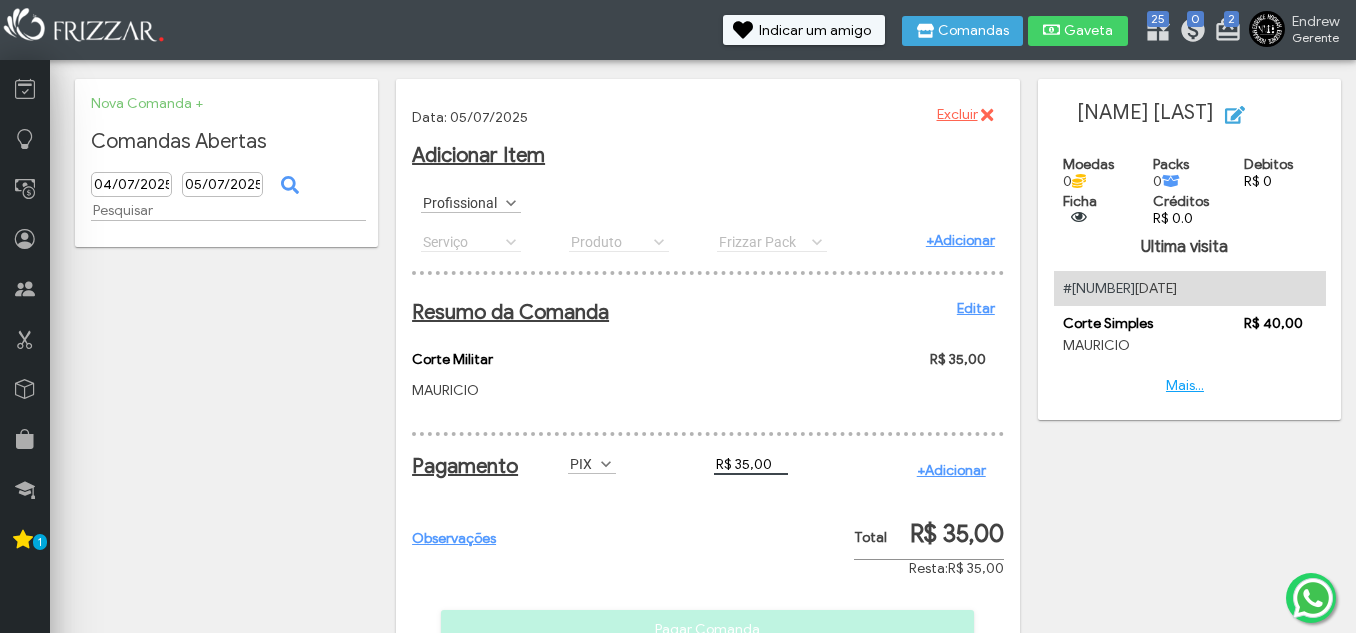 click on "+Adicionar" at bounding box center [951, 470] 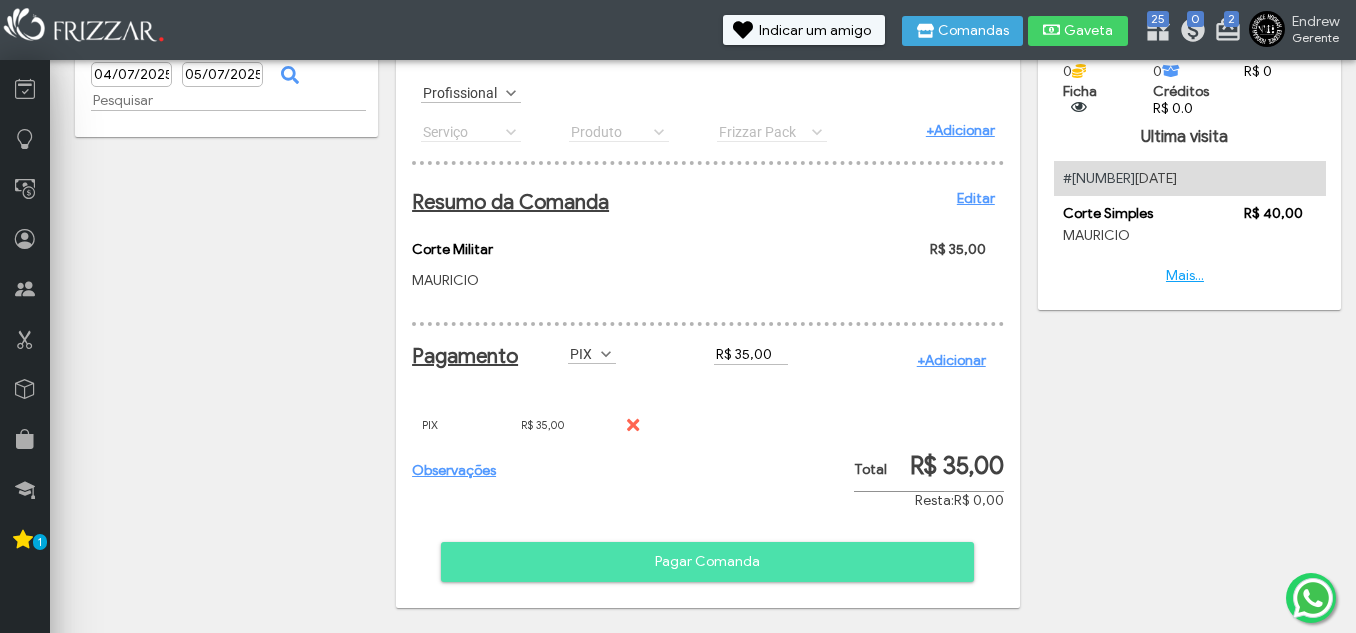 scroll, scrollTop: 127, scrollLeft: 0, axis: vertical 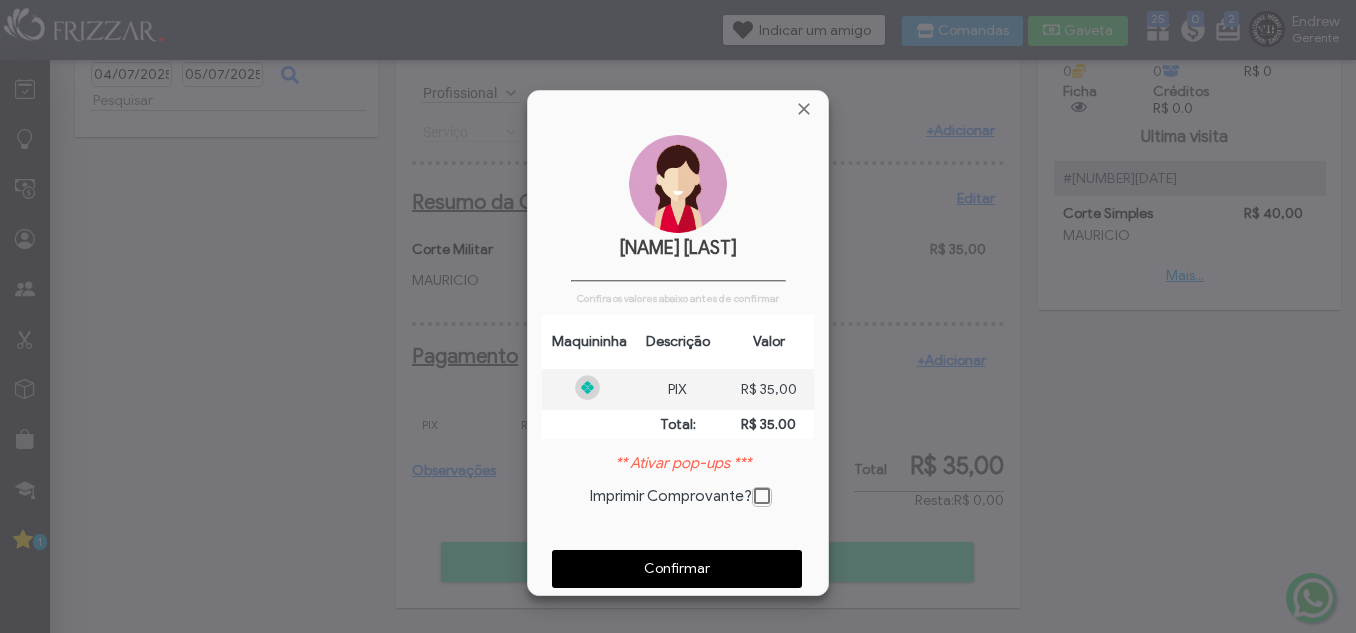 click on "Confirmar" at bounding box center (677, 569) 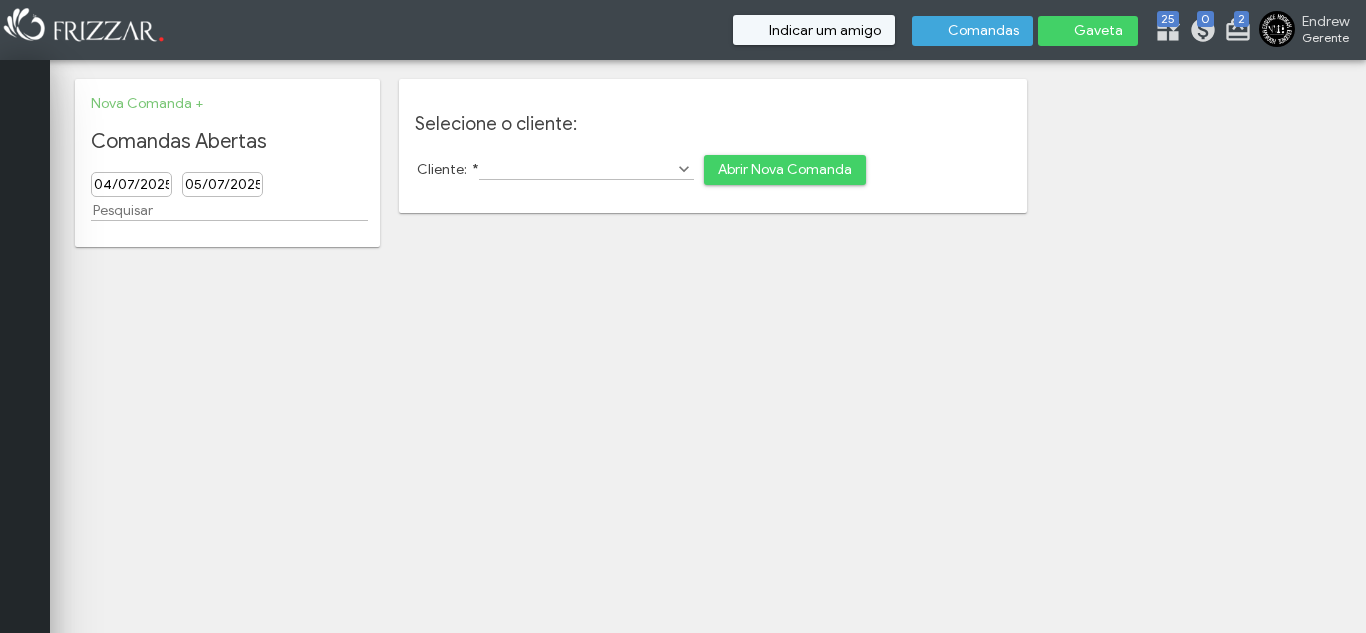 scroll, scrollTop: 0, scrollLeft: 0, axis: both 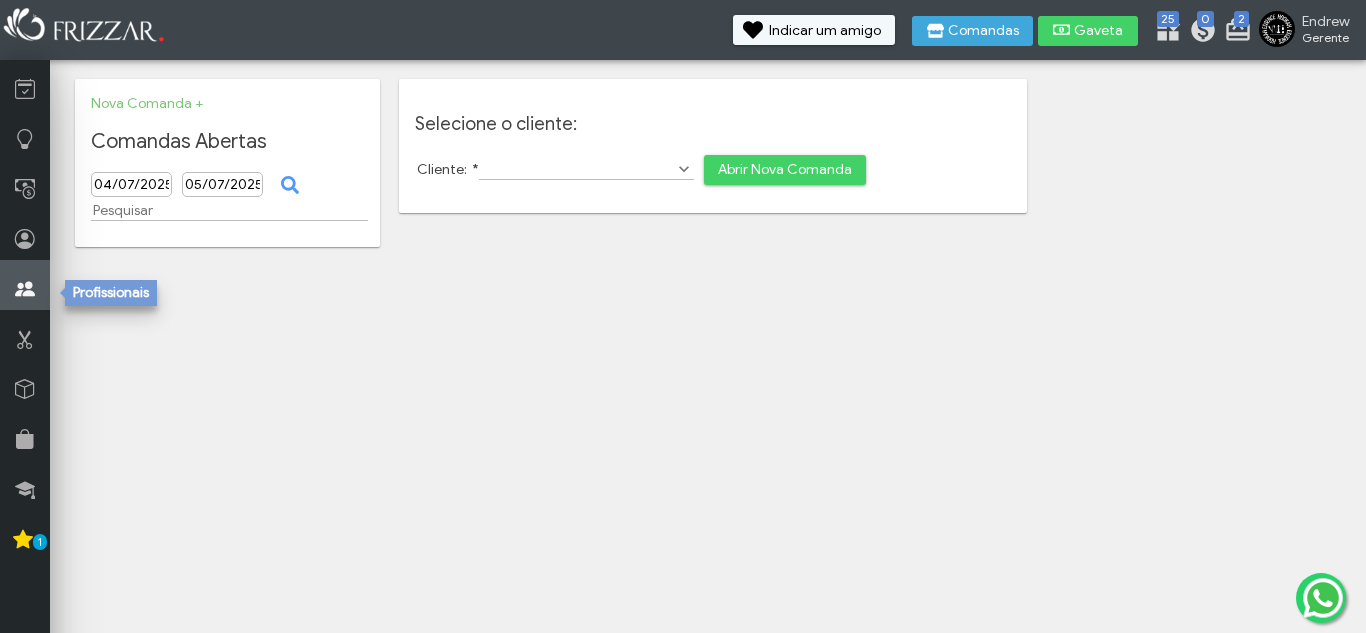 click at bounding box center [25, 285] 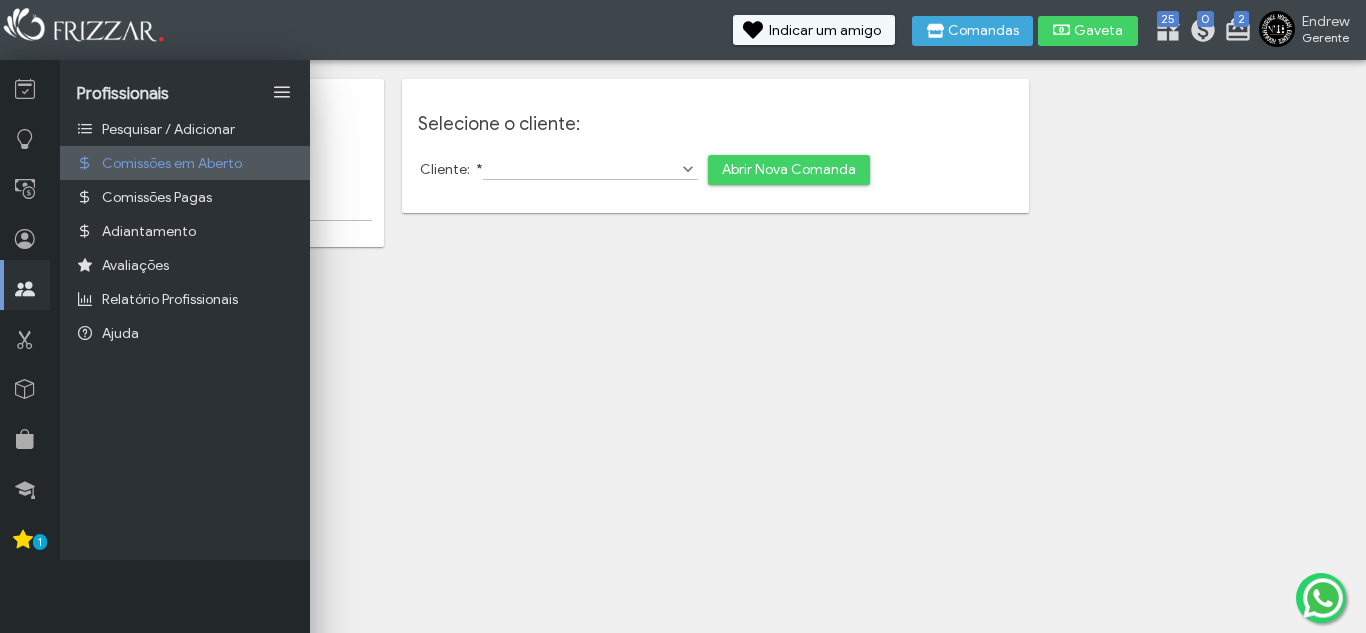 click on "Comissões em Aberto" at bounding box center [172, 163] 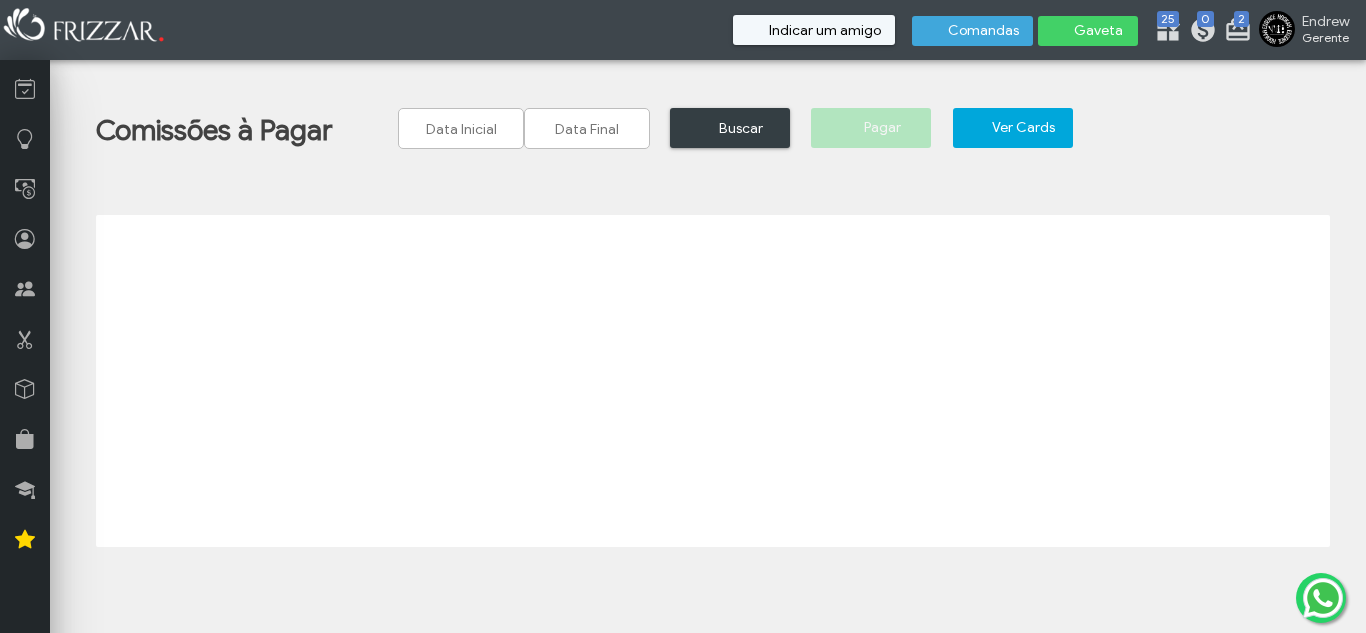 scroll, scrollTop: 0, scrollLeft: 0, axis: both 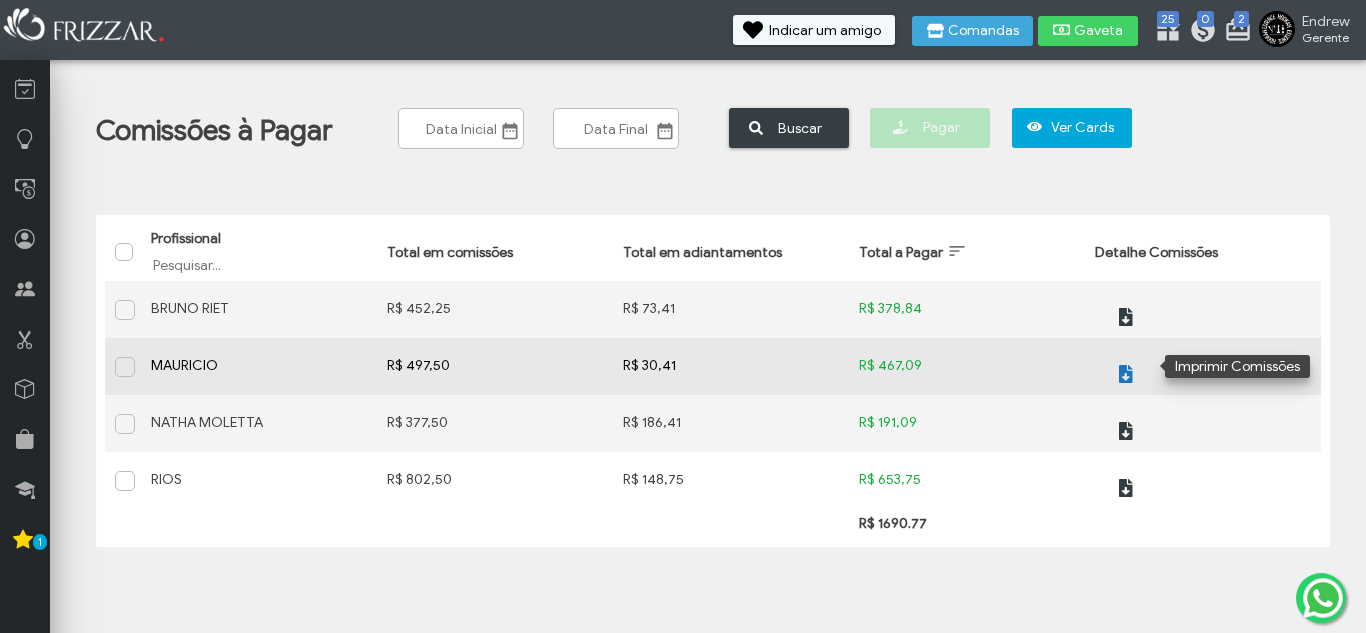 click at bounding box center (1126, 374) 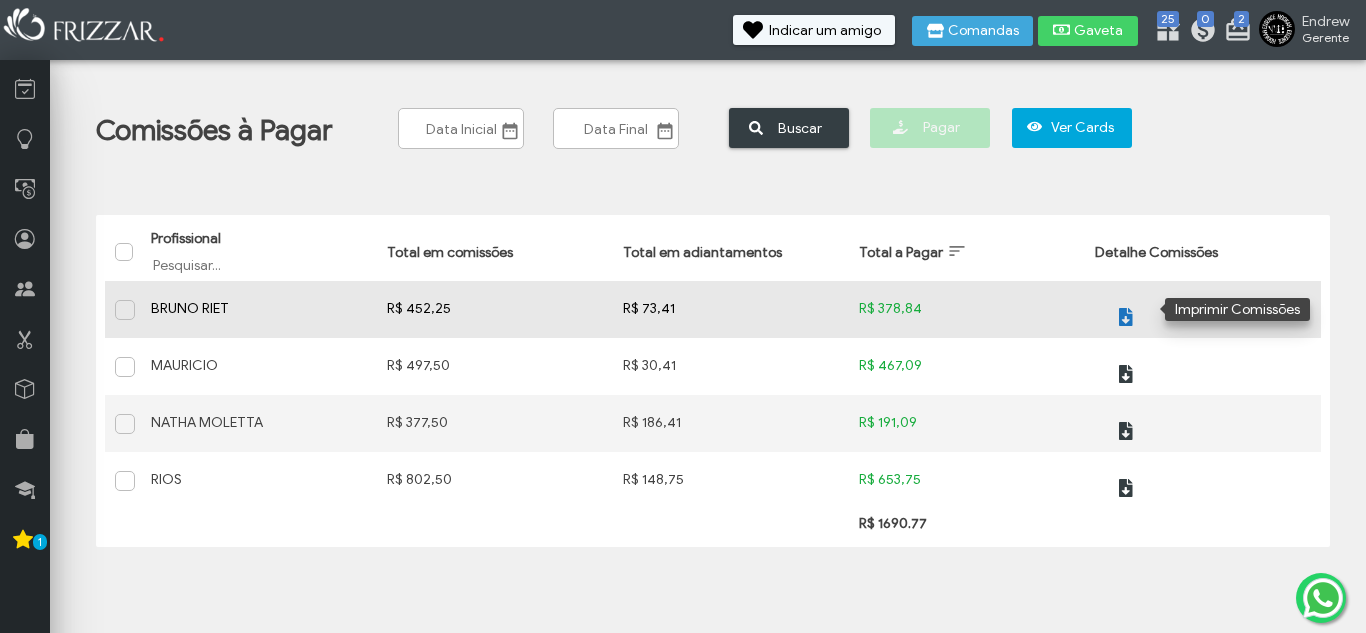 click at bounding box center (1124, 317) 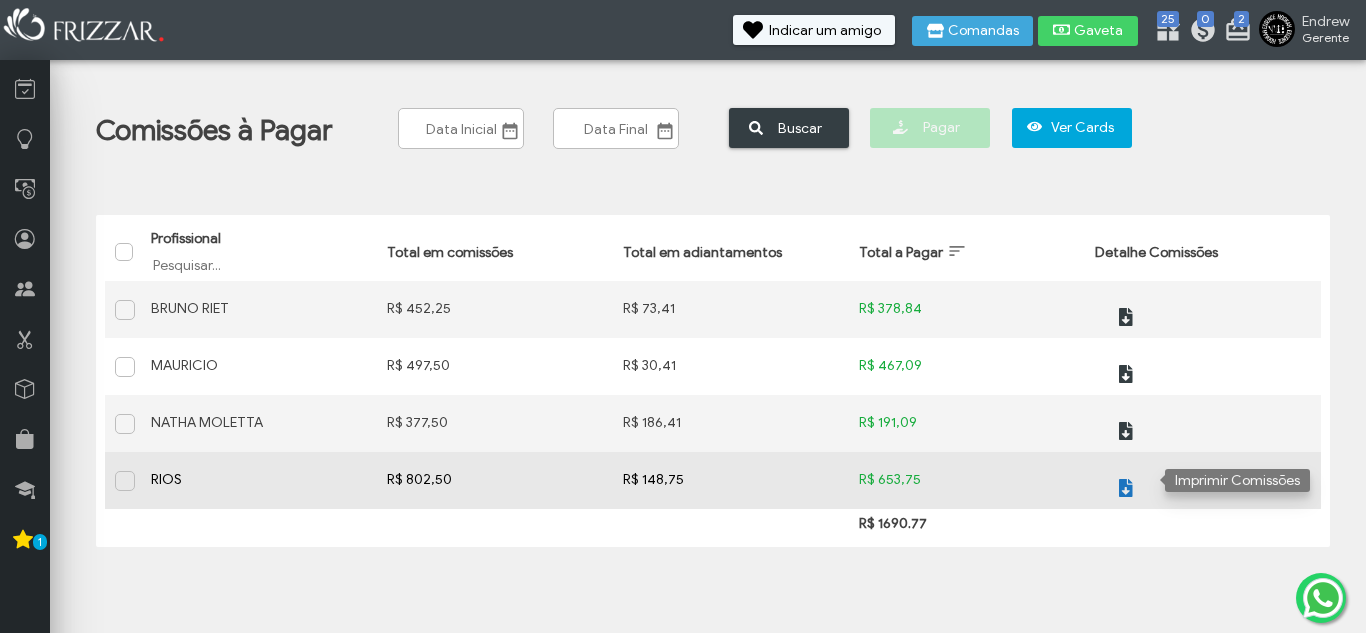 click at bounding box center [1126, 488] 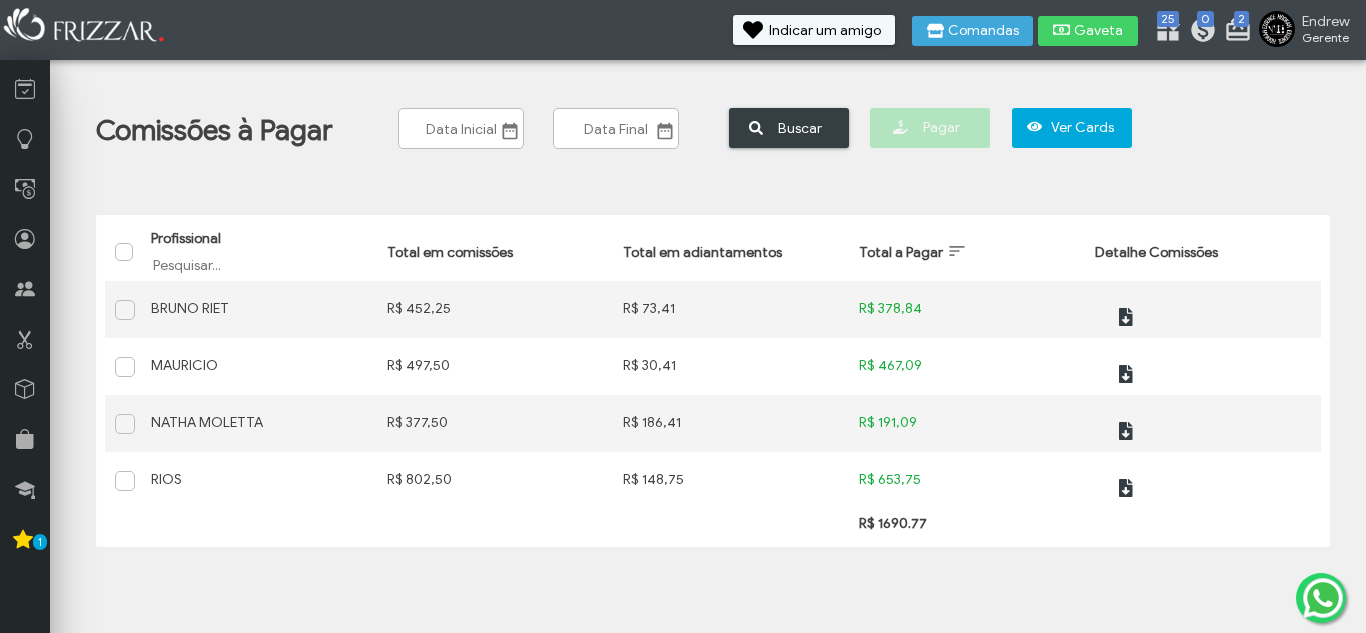drag, startPoint x: 1109, startPoint y: 21, endPoint x: 1104, endPoint y: 35, distance: 14.866069 